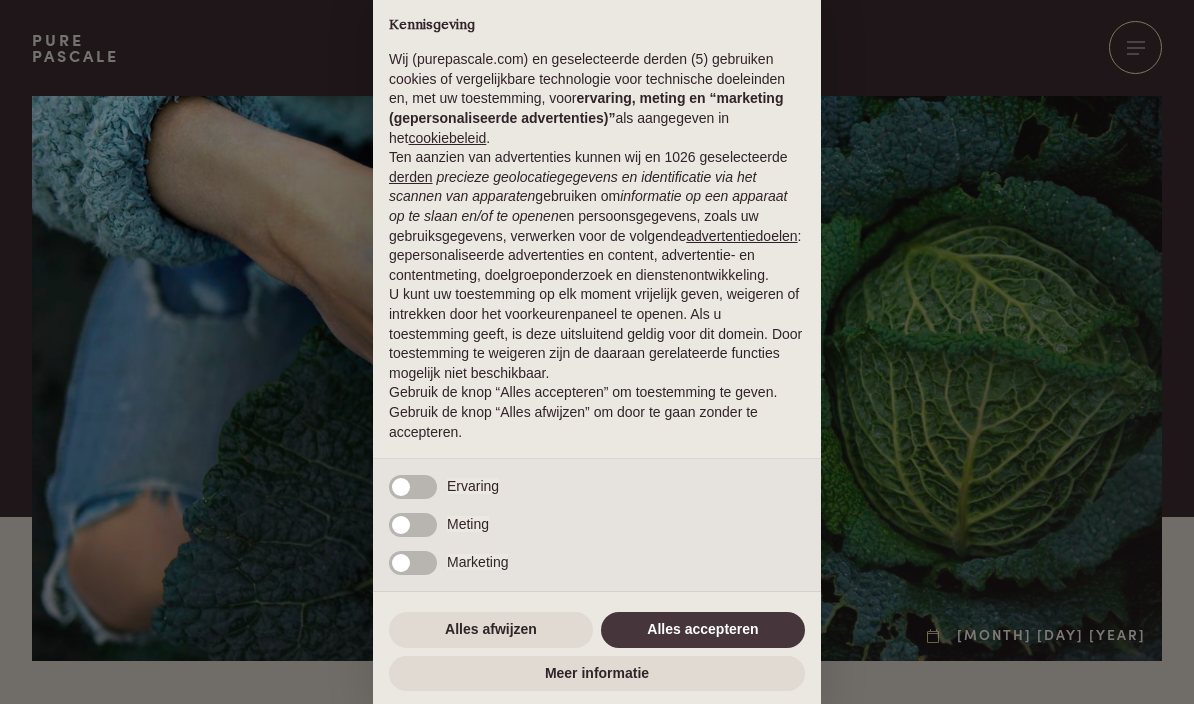 scroll, scrollTop: 0, scrollLeft: 0, axis: both 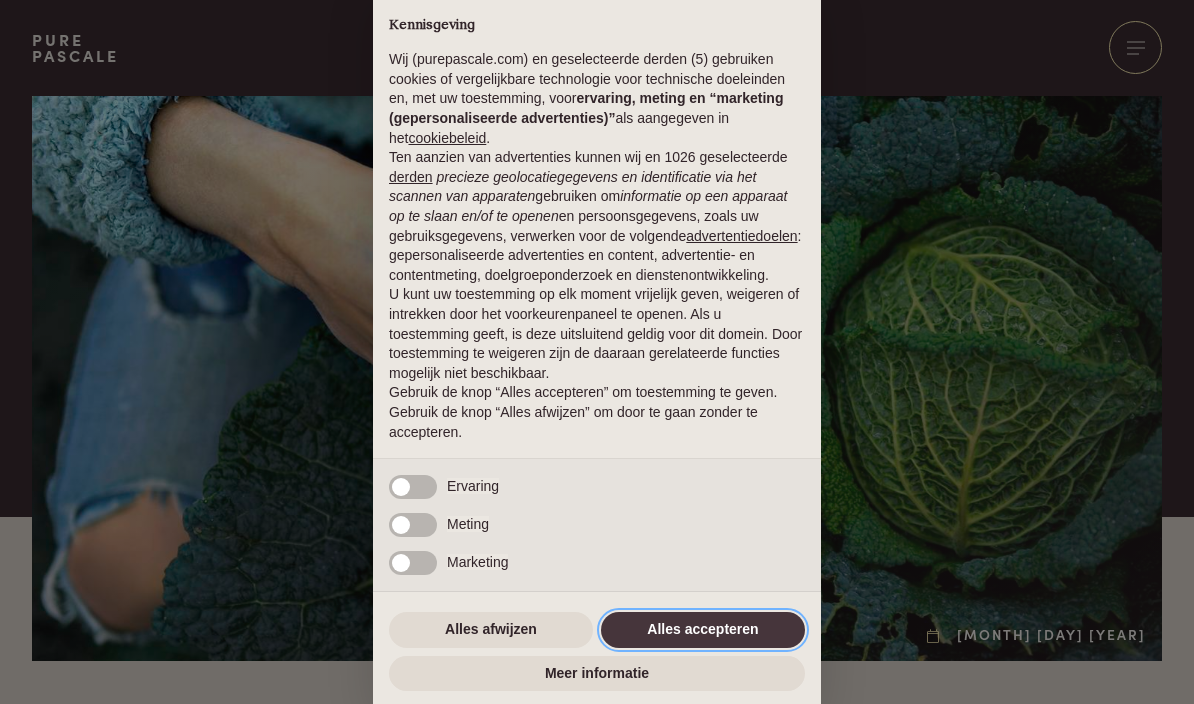 click on "Alles accepteren" at bounding box center (703, 630) 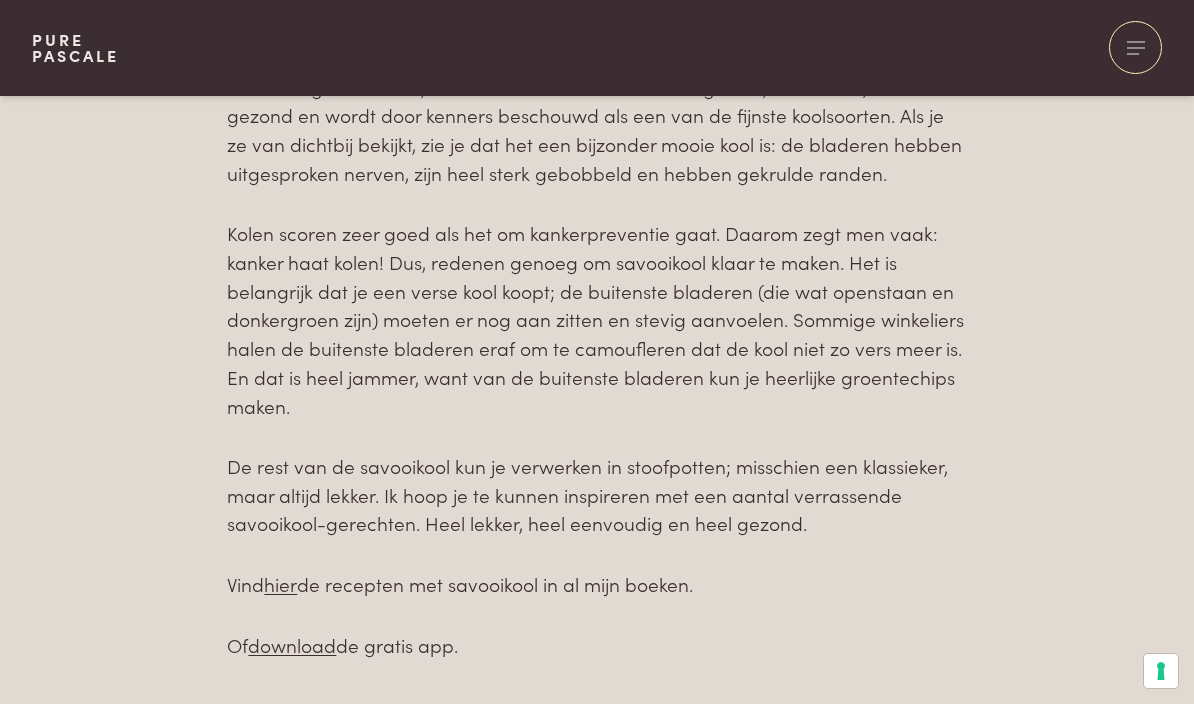 scroll, scrollTop: 1061, scrollLeft: 0, axis: vertical 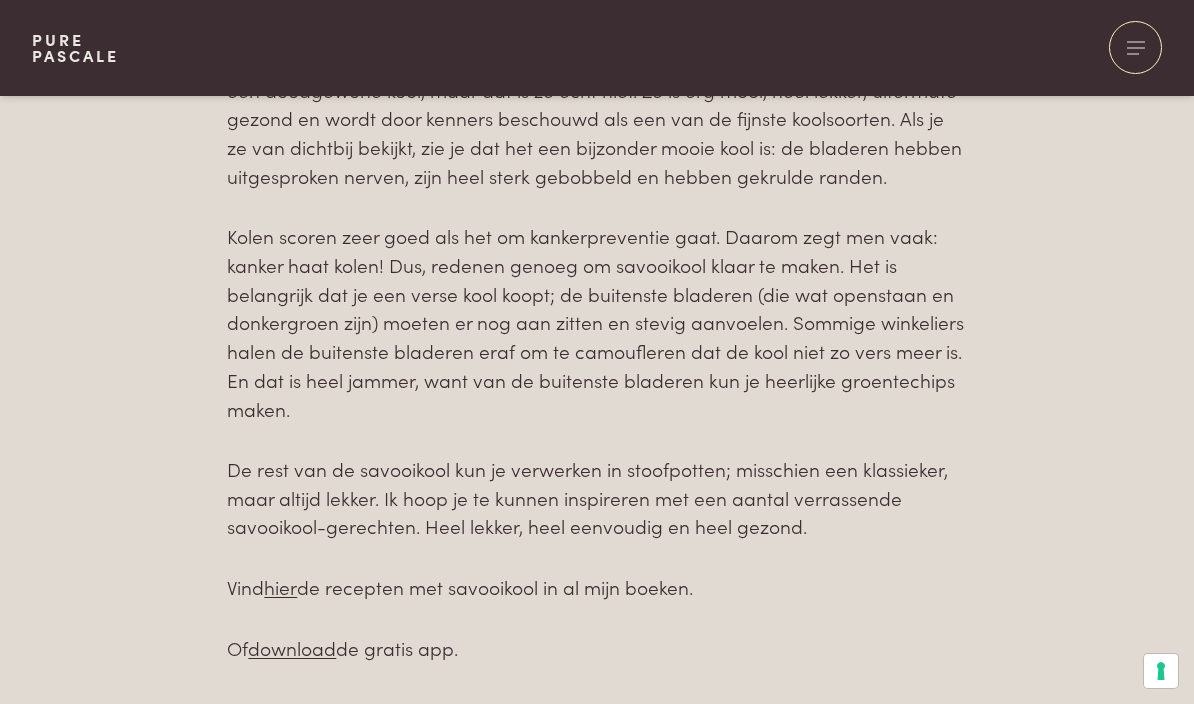 click on "Savooikool, die goede oude groene kool, is bij ons echt typische winterkost! Je zou het misschien niet denken, maar savooikool is afkomstig uit Klein-Azië en het Middellandse Zeegebied. Intussen is ze bij ons goed ingeburgerd, meer zelfs, ze is een echte klassieker geworden. Daarom vinden velen savooikool misschien maar een doodgewone kool, maar dat is ze echt niet. Ze is erg mooi, heel lekker, uitermate gezond en wordt door kenners beschouwd als een van de fijnste koolsoorten. Als je ze van dichtbij bekijkt, zie je dat het een bijzonder mooie kool is: de bladeren hebben uitgesproken nerven, zijn heel sterk gebobbeld en hebben gekrulde randen.     De rest van de savooikool kun je verwerken in stoofpotten; misschien een klassieker, maar altijd lekker. Ik hoop je te kunnen inspireren met een aantal verrassende savooikool-gerechten. Heel lekker, heel eenvoudig en heel gezond.   Vind  hier  de recepten met savooikool in al mijn boeken.   Of  download  de gratis app." at bounding box center [597, 311] 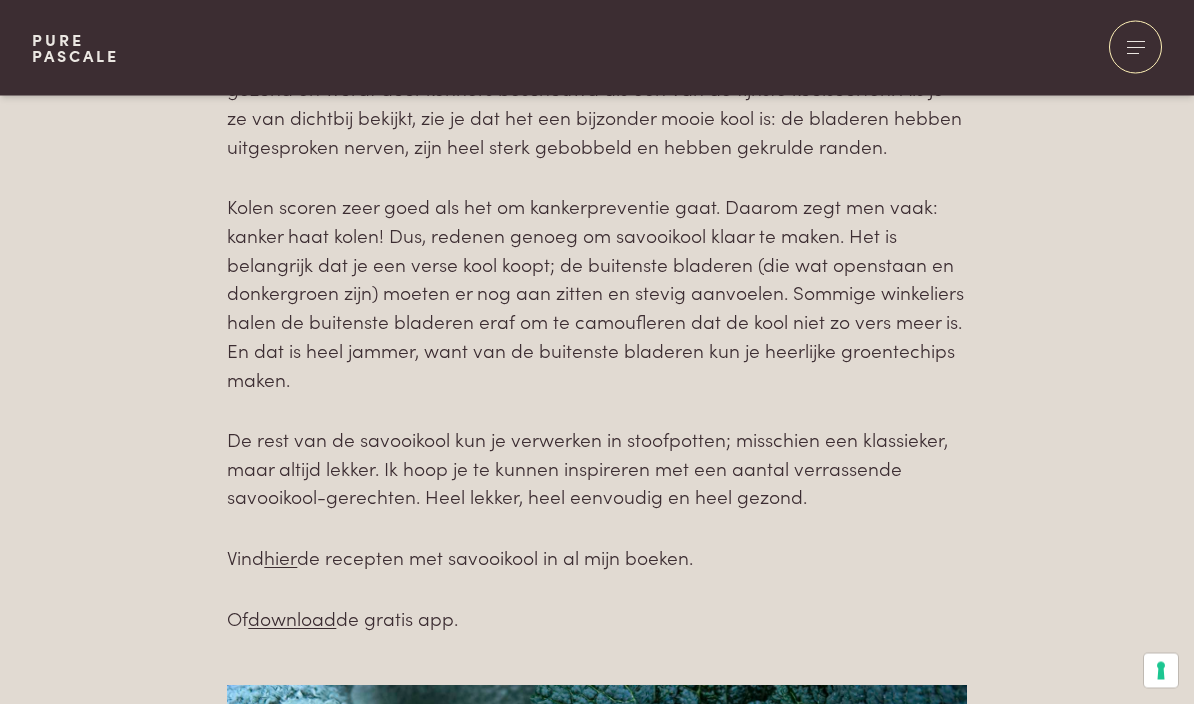scroll, scrollTop: 1095, scrollLeft: 0, axis: vertical 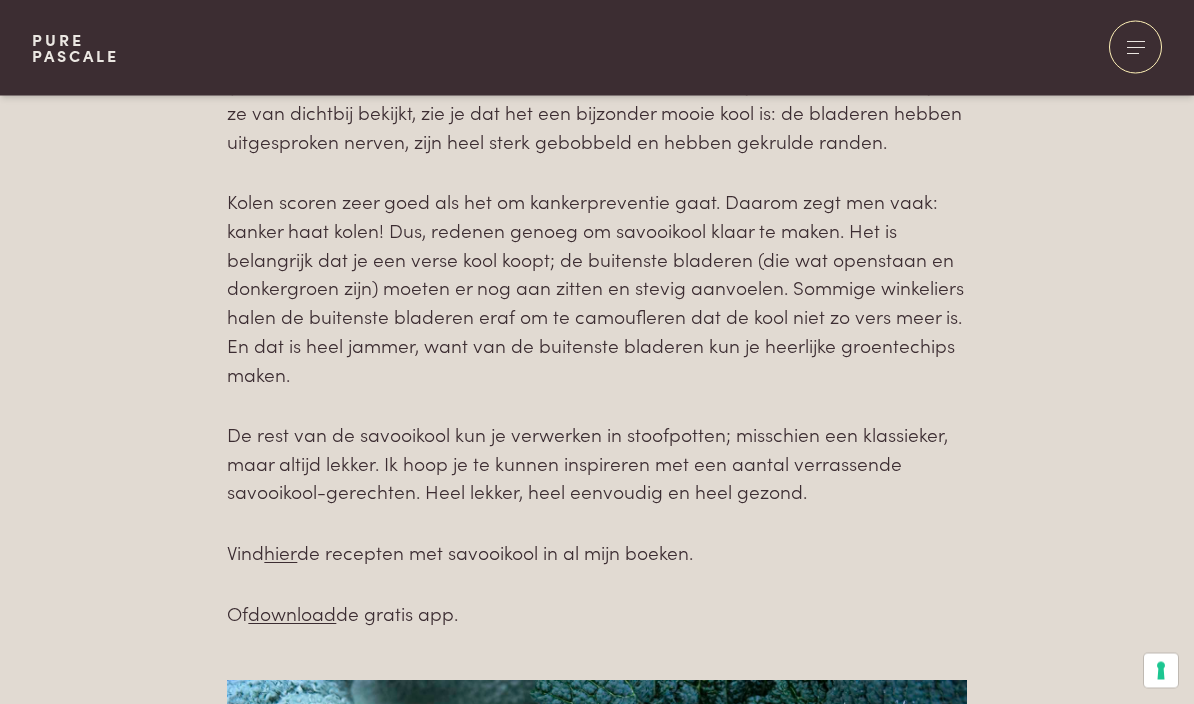 click on "hier" at bounding box center (280, 552) 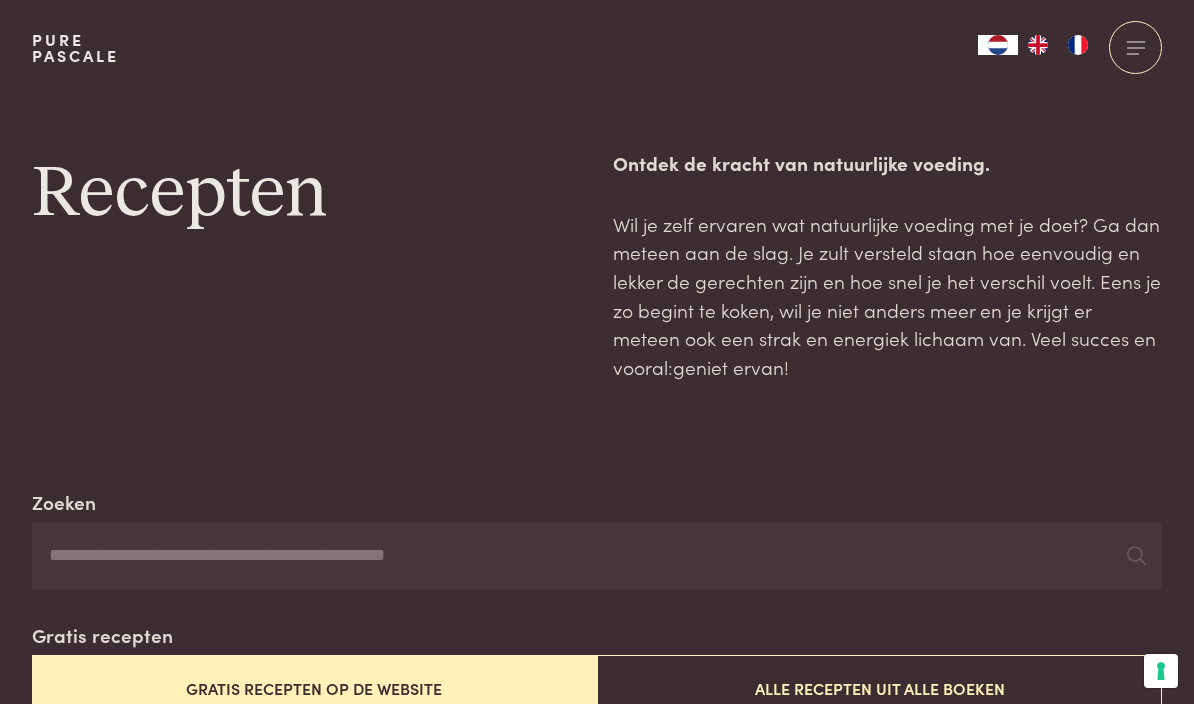 scroll, scrollTop: 0, scrollLeft: 0, axis: both 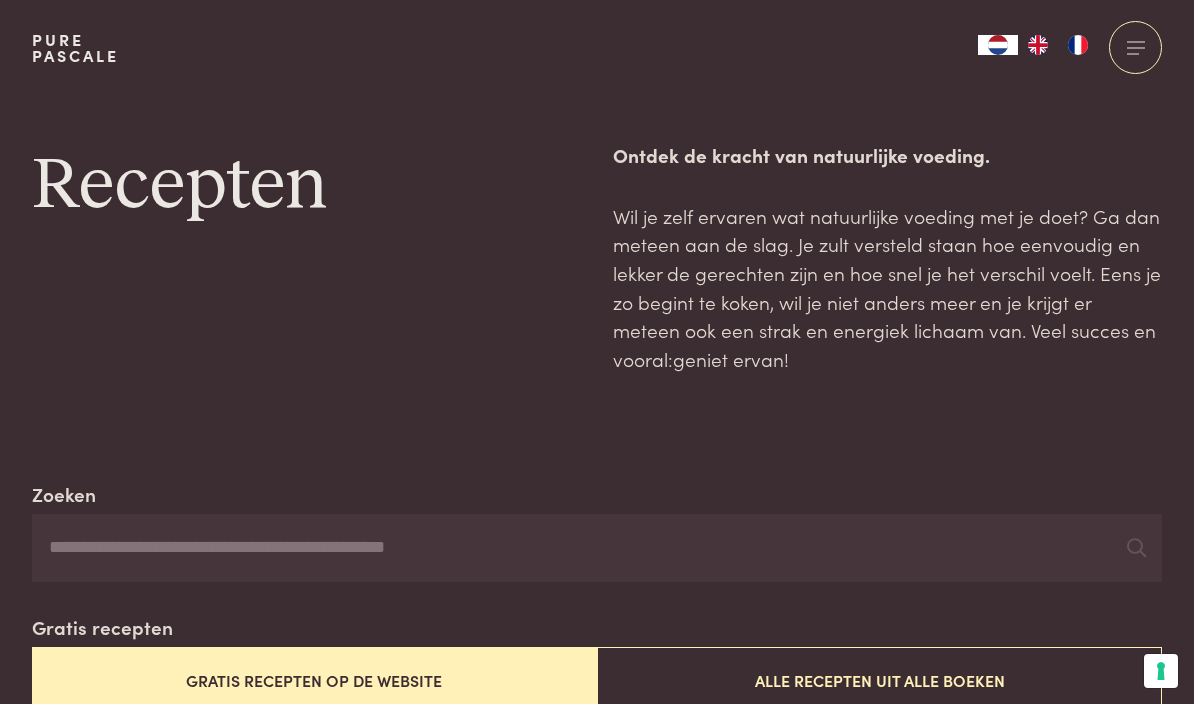 click on "Recepten   Ontdek de kracht van natuurlijke voeding.   Wil je zelf ervaren wat natuurlijke voeding met je doet? Ga dan meteen aan de slag. Je zult versteld staan hoe eenvoudig en lekker de gerechten zijn en hoe snel je het verschil voelt. Eens je zo begint te koken, wil je niet anders meer en je krijgt er meteen ook een strak en energiek lichaam van. Veel succes en vooral:geniet ervan!" at bounding box center [597, 257] 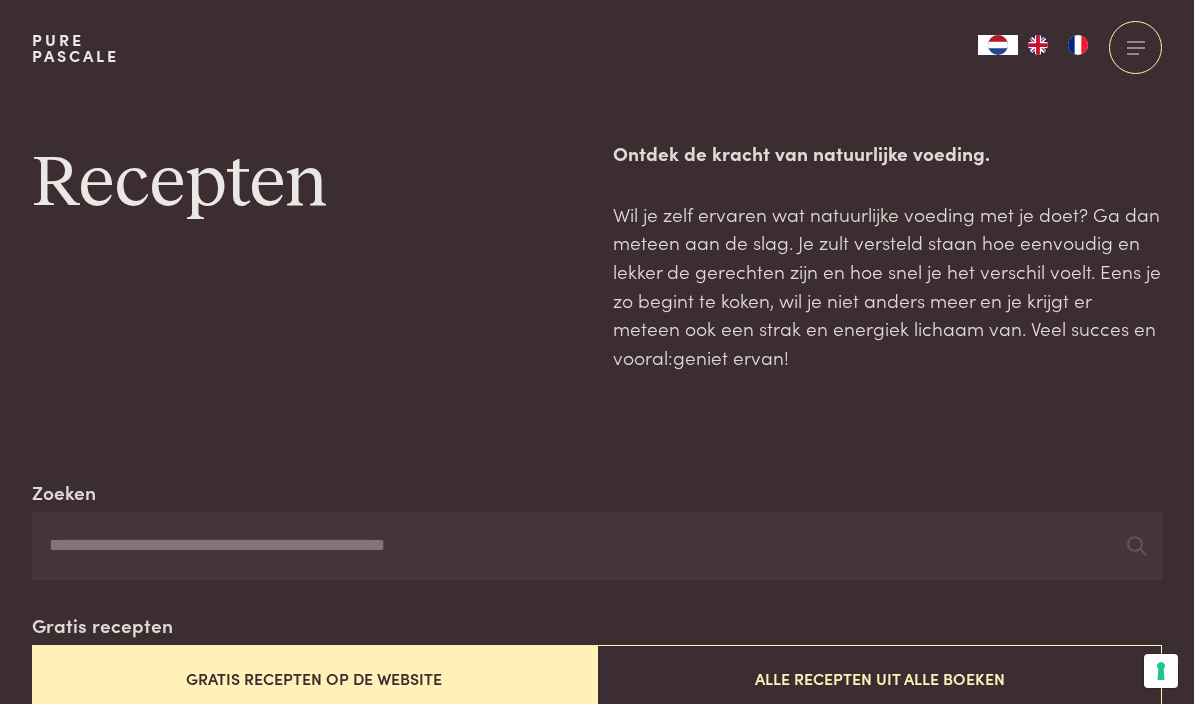 click on "Zoeken" at bounding box center (597, 546) 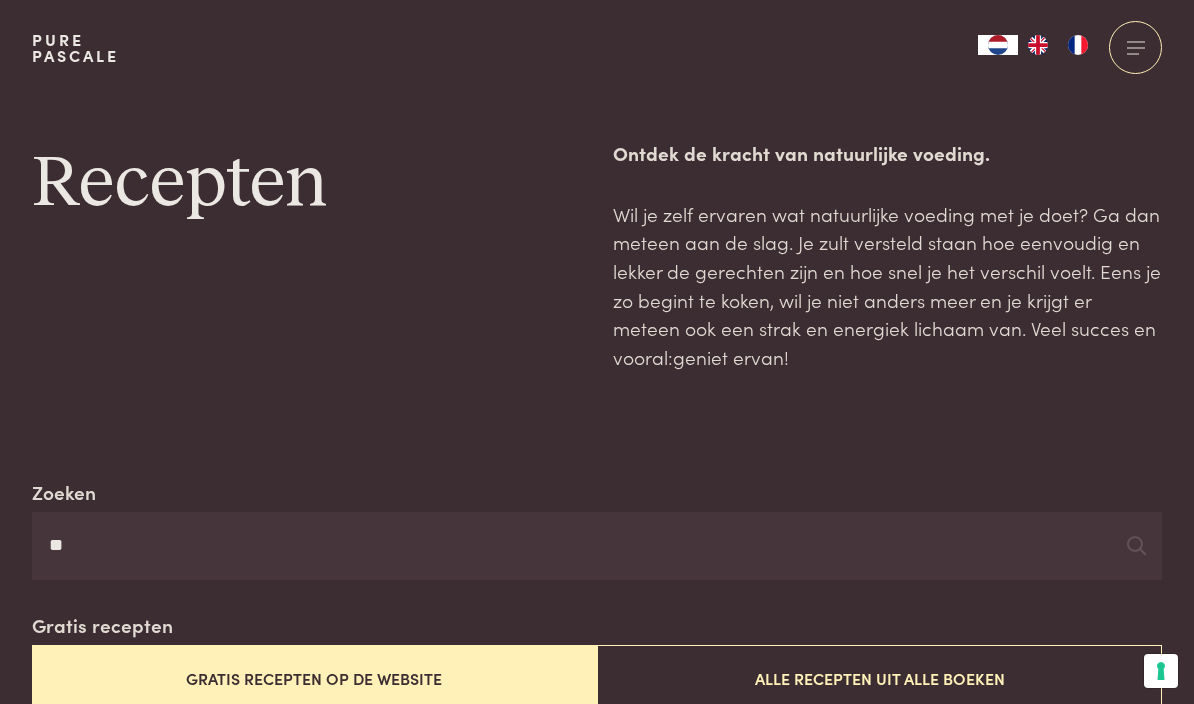 type on "*" 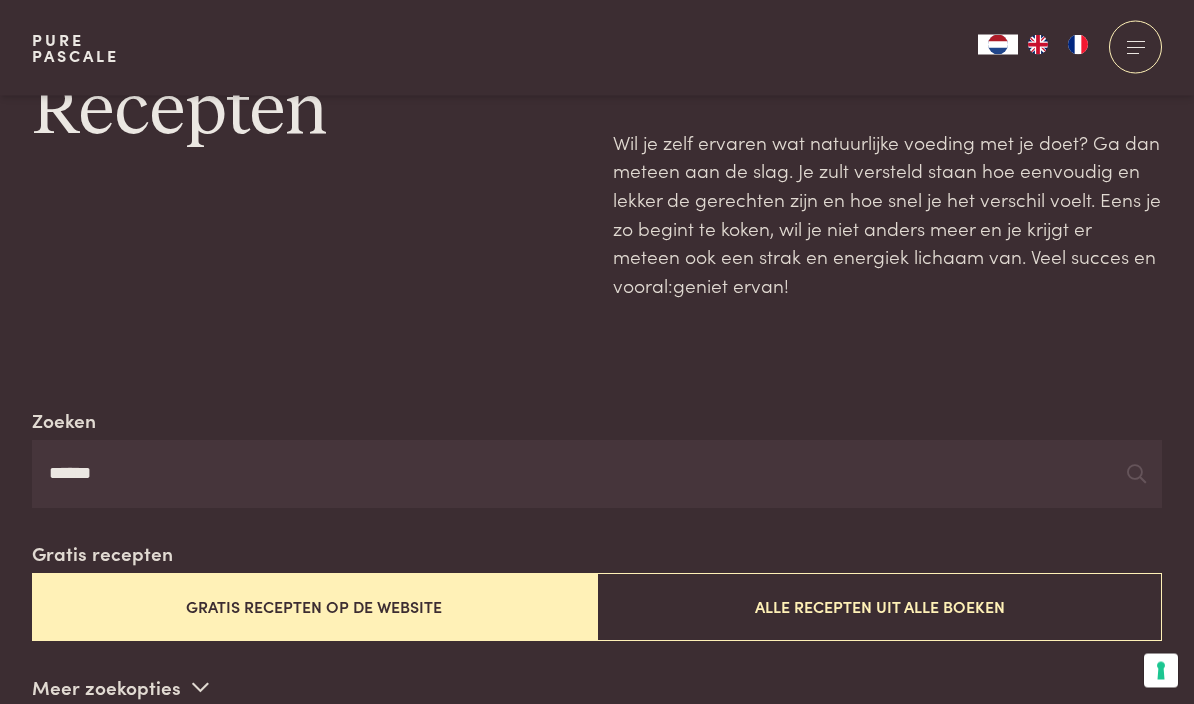 scroll, scrollTop: 117, scrollLeft: 0, axis: vertical 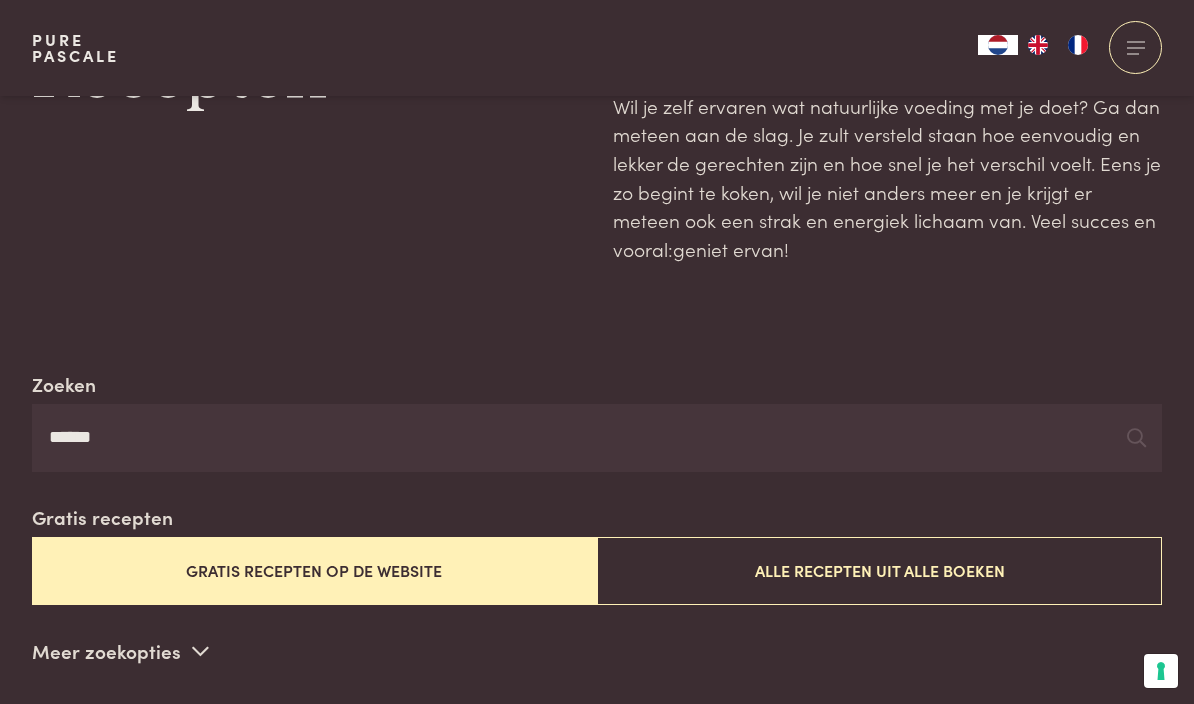 click on "Gratis recepten op de website" at bounding box center (314, 570) 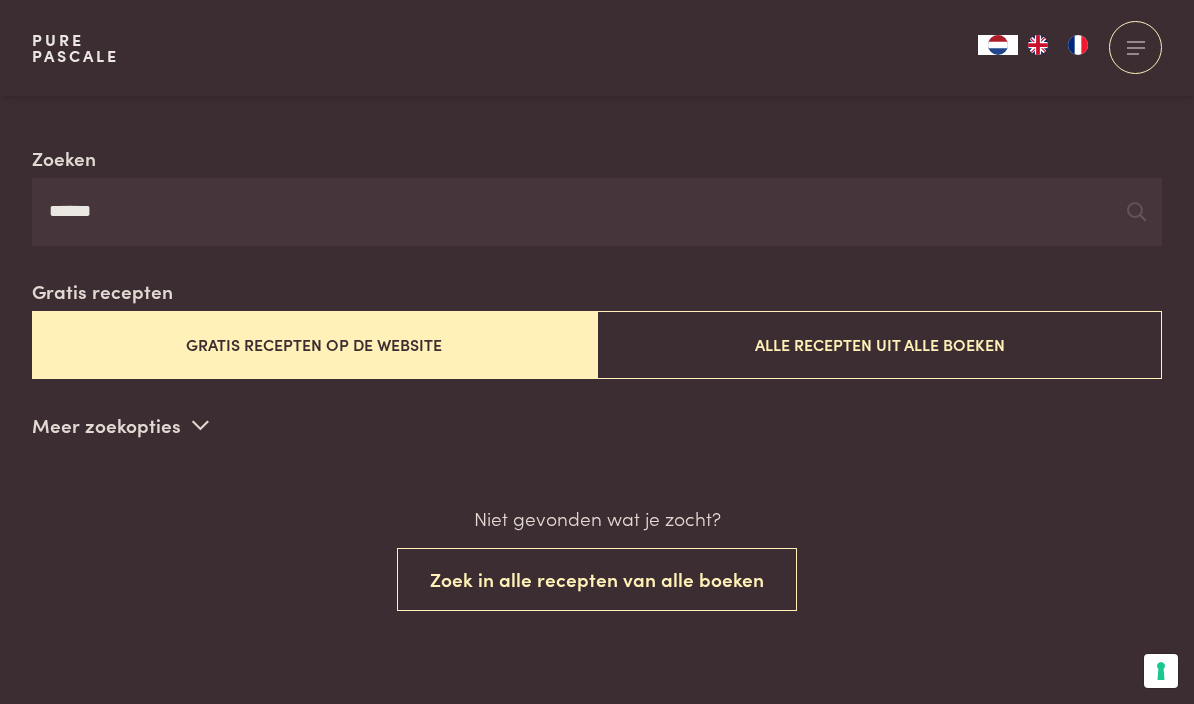 scroll, scrollTop: 345, scrollLeft: 0, axis: vertical 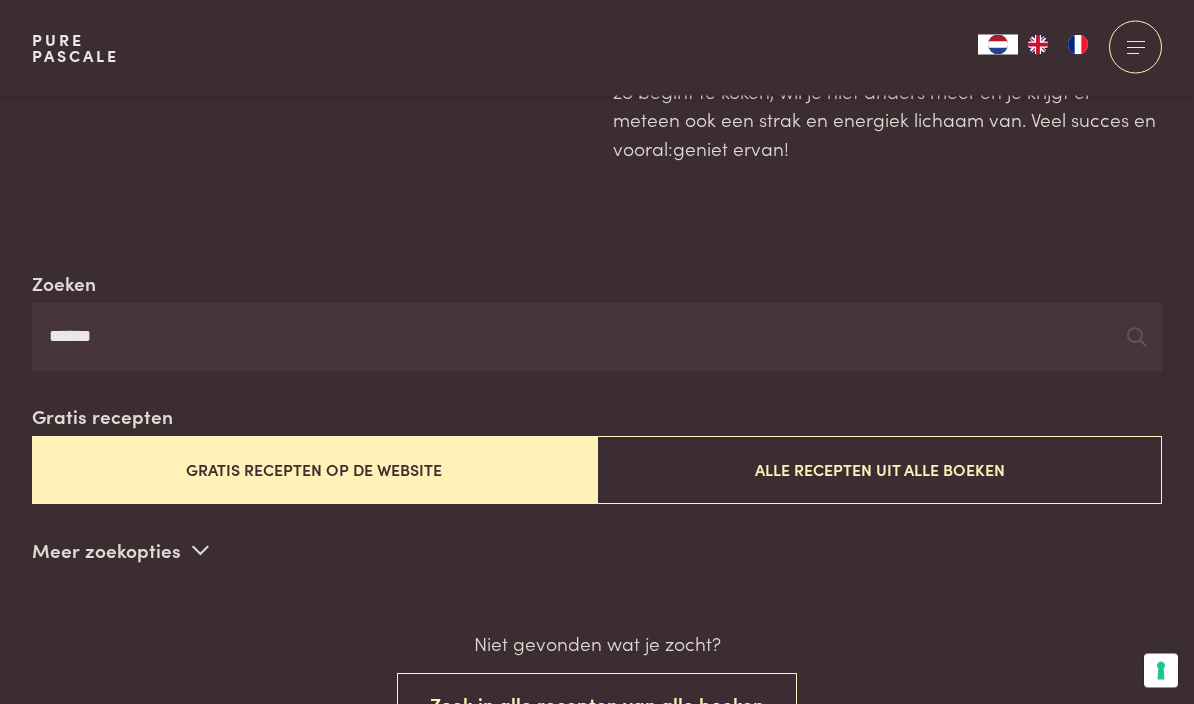 click on "******" at bounding box center [597, 338] 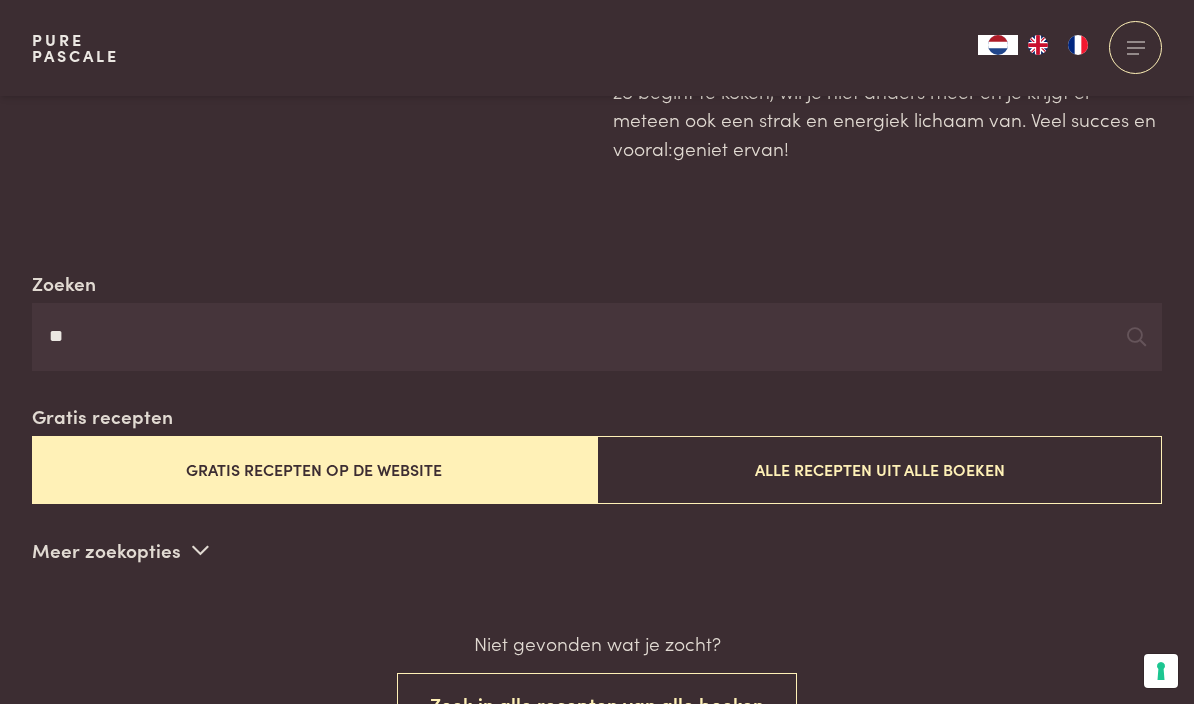 type on "*" 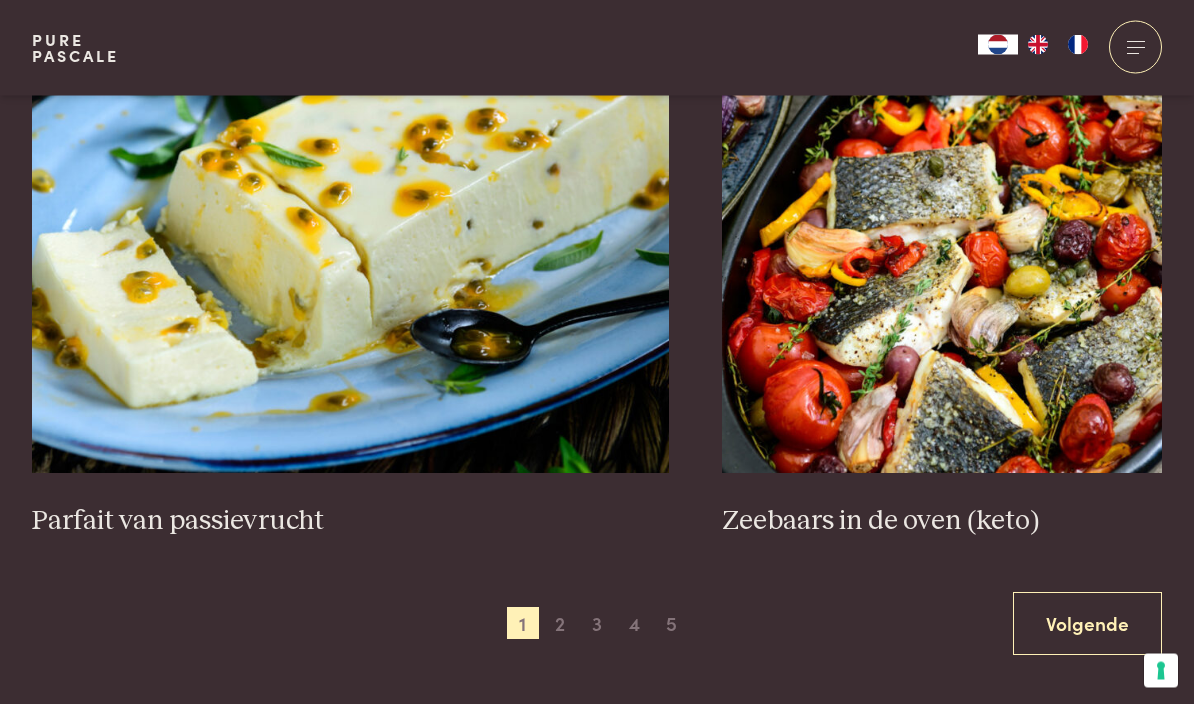 scroll, scrollTop: 3447, scrollLeft: 0, axis: vertical 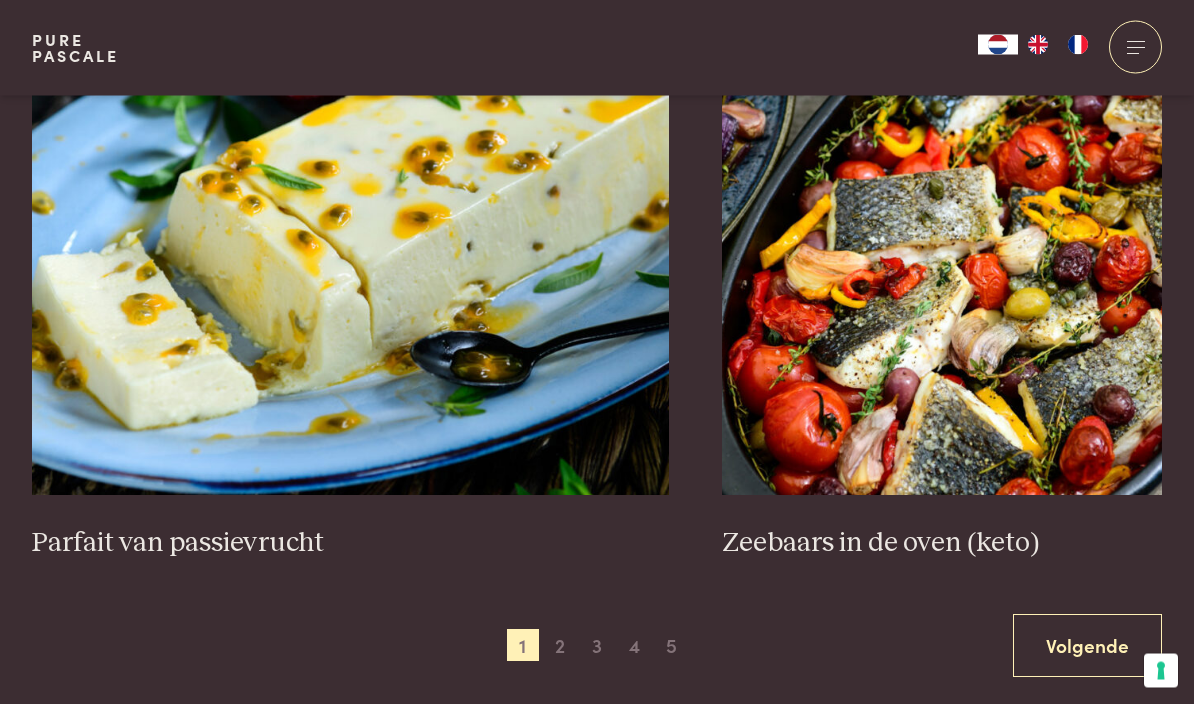 click on "Volgende" at bounding box center (1087, 646) 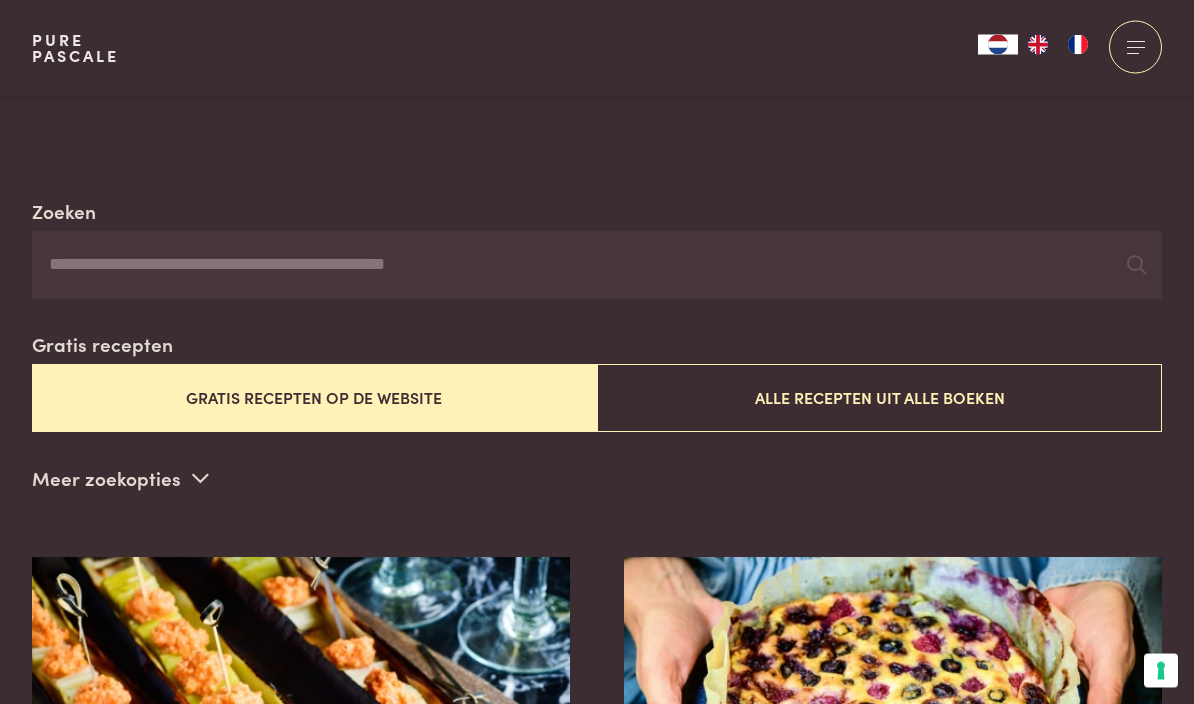 scroll, scrollTop: 262, scrollLeft: 0, axis: vertical 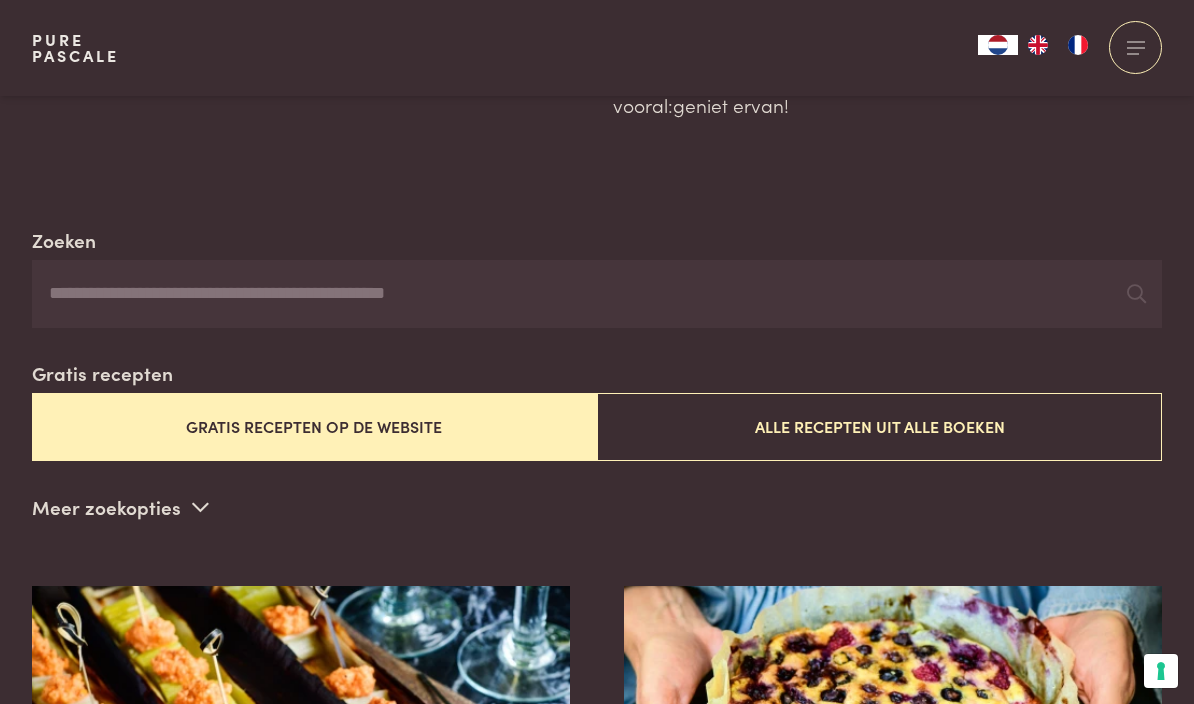 click on "Zoeken       Gratis recepten
Gratis recepten op de website
Alle recepten uit alle boeken
Meer zoekopties    Ingrediënt   kaas zalm kip feta chocolade kabeljauw geitenkaas halloumi parmezaan spaghetti ijs chocola brood Type gerecht   ovenschotel salade soep omelet taart maaltijdsoep cake spiegelei koekjes Maaltijd   diner lunch meeneemlunch hapje voorgerecht ontbijt dessert fruitontbijt Eetpatroon   vegetarisch vis vlees vegan Keto   keto         Zwartgeblakerde prei met een groentesausje       Clafoutis met bessen       Hartige taart met feta en tomaatjes (keto)       Krokant gebakken halloumi met mediterrane groentedip       Luxe fruitontbijt       Tortilla met ui en bloemkool (keto)       Zadencrackers       Zalmtataki met spinazie, room en zalmeitjes (keto)       Gebakken kabeljauw met kruidige spinazie uit de oven (keto)       Spinazie-kaaskoekjes (keto)                Vorige       Volgende" at bounding box center (597, 2082) 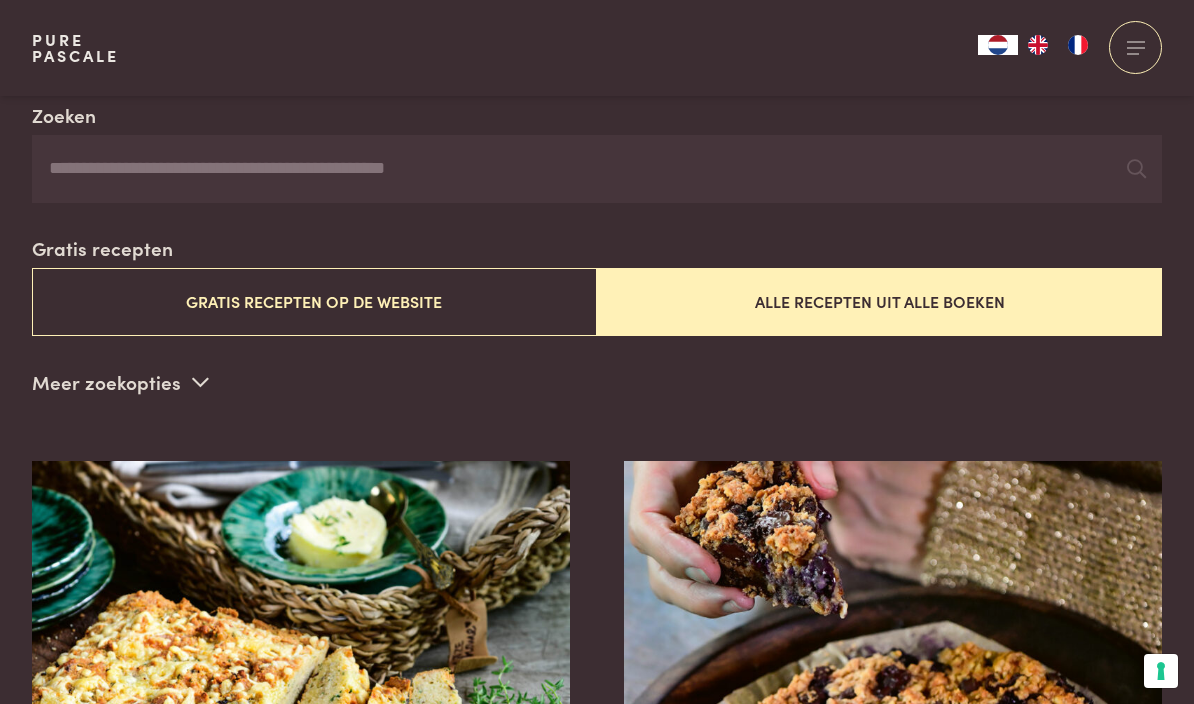 scroll, scrollTop: 386, scrollLeft: 0, axis: vertical 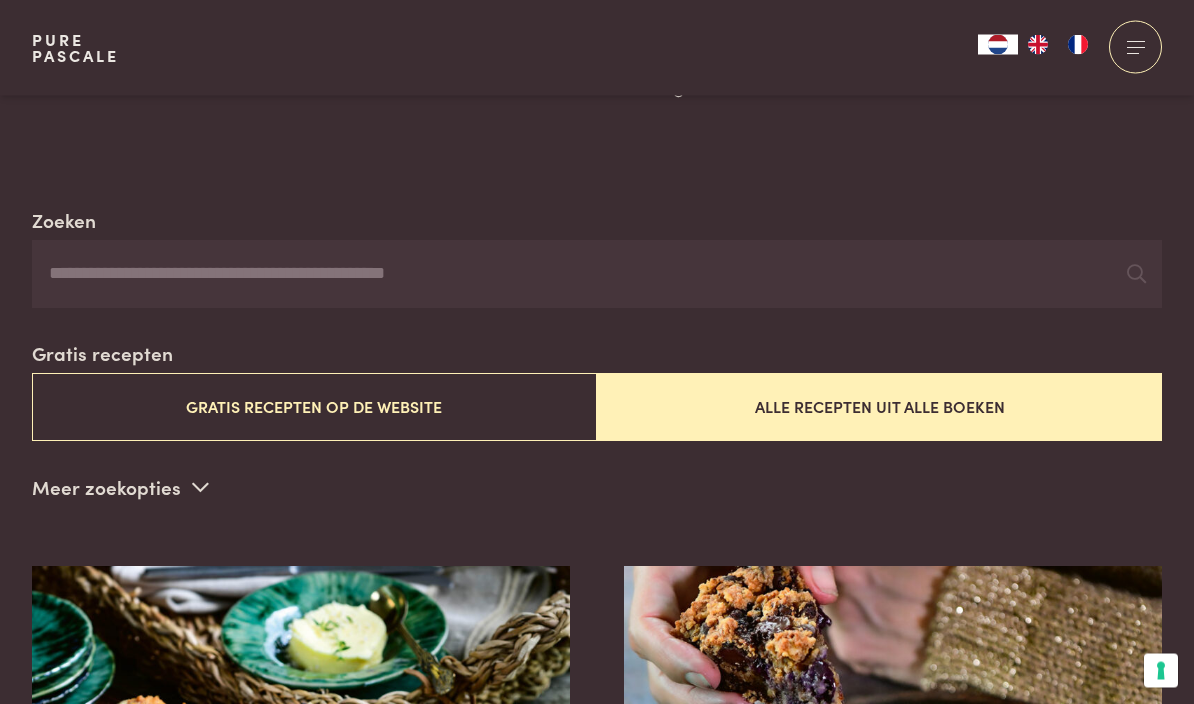 click on "Zoeken" at bounding box center (597, 275) 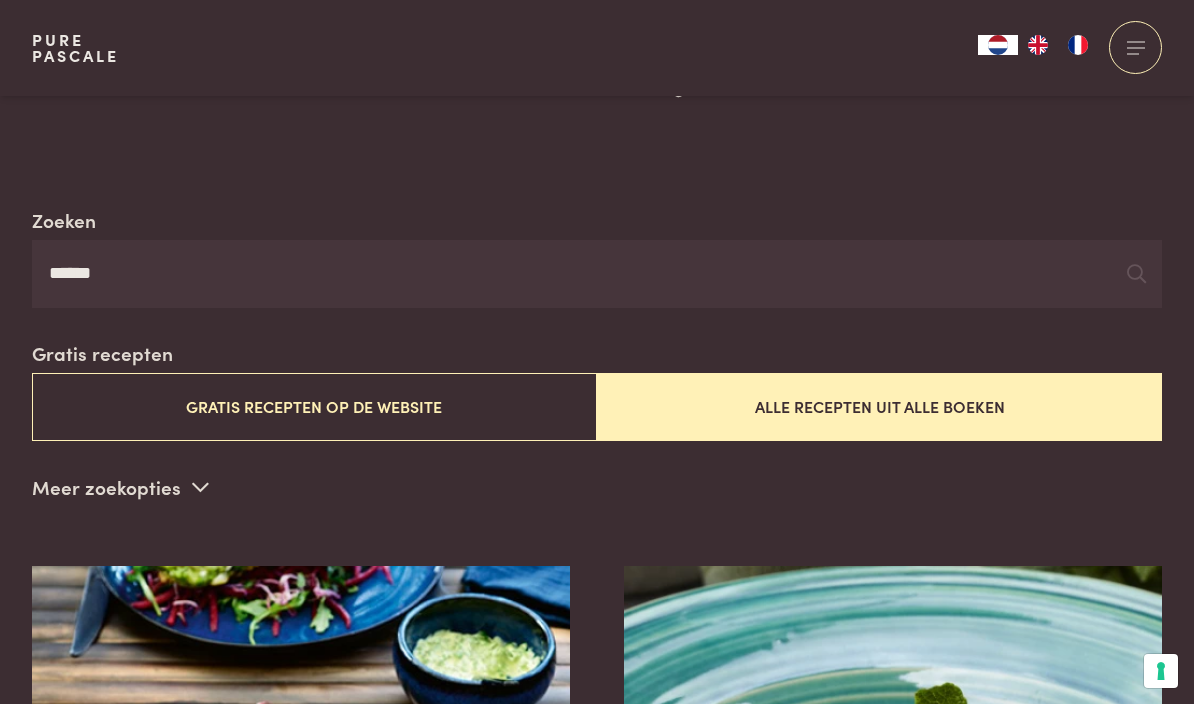 type on "******" 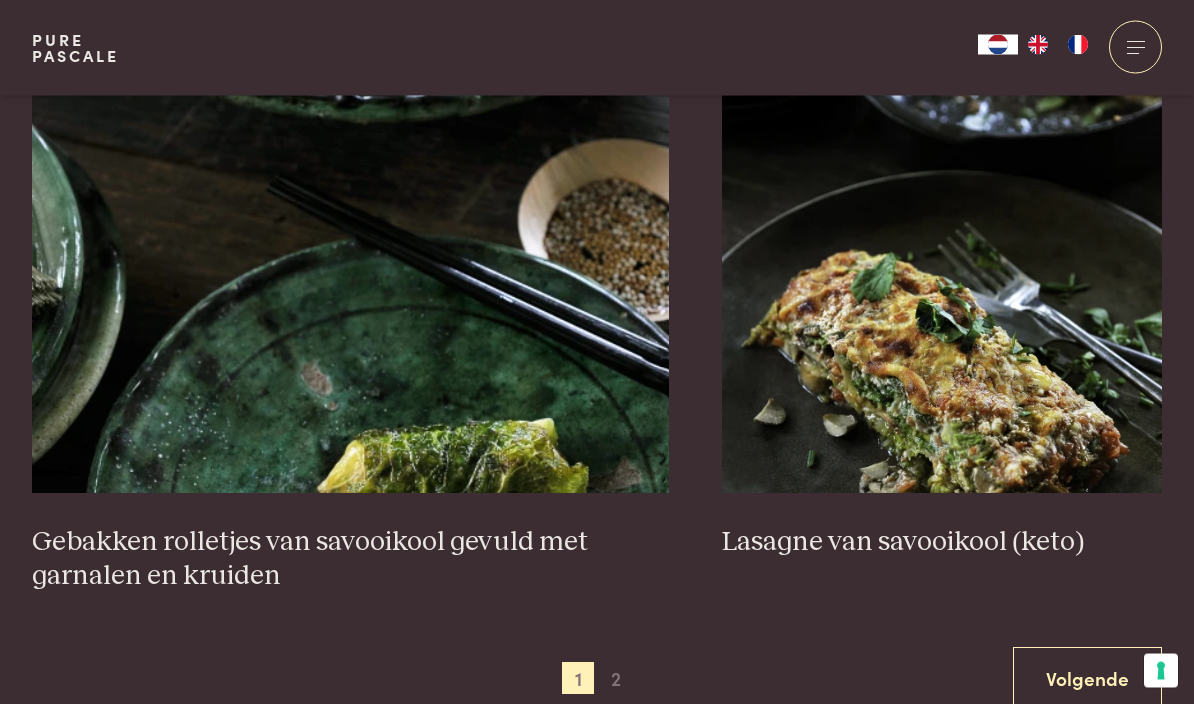 scroll, scrollTop: 3632, scrollLeft: 0, axis: vertical 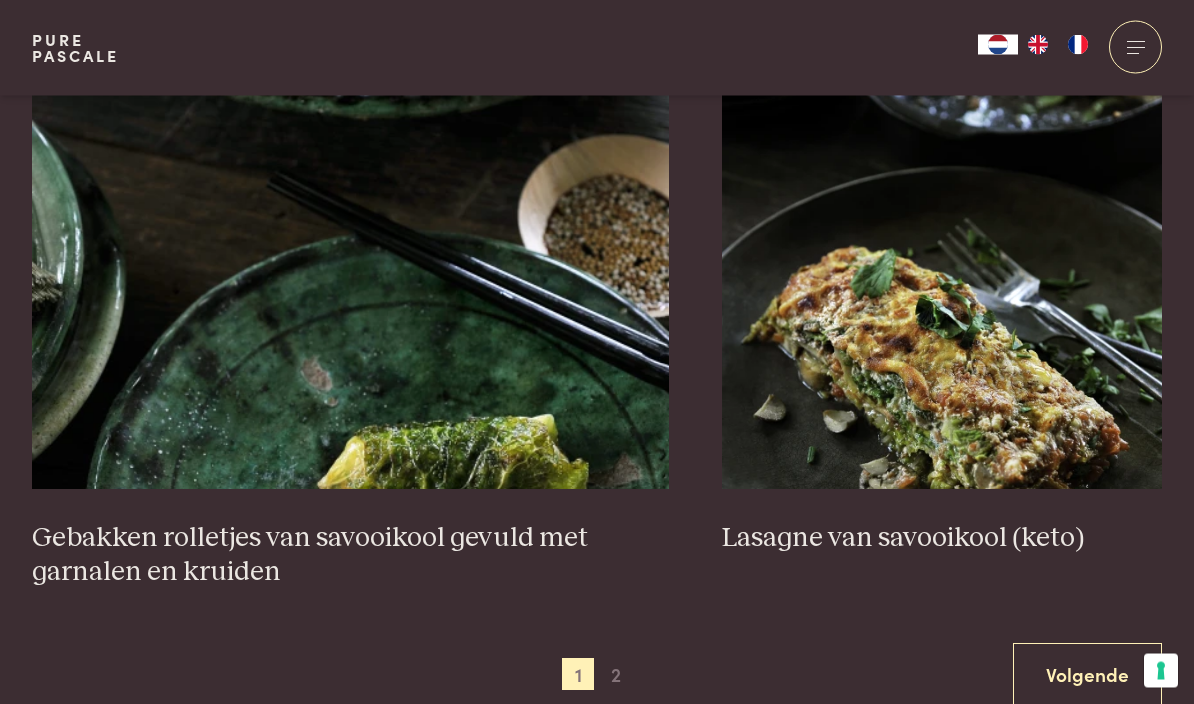 click on "Volgende" at bounding box center (1087, 675) 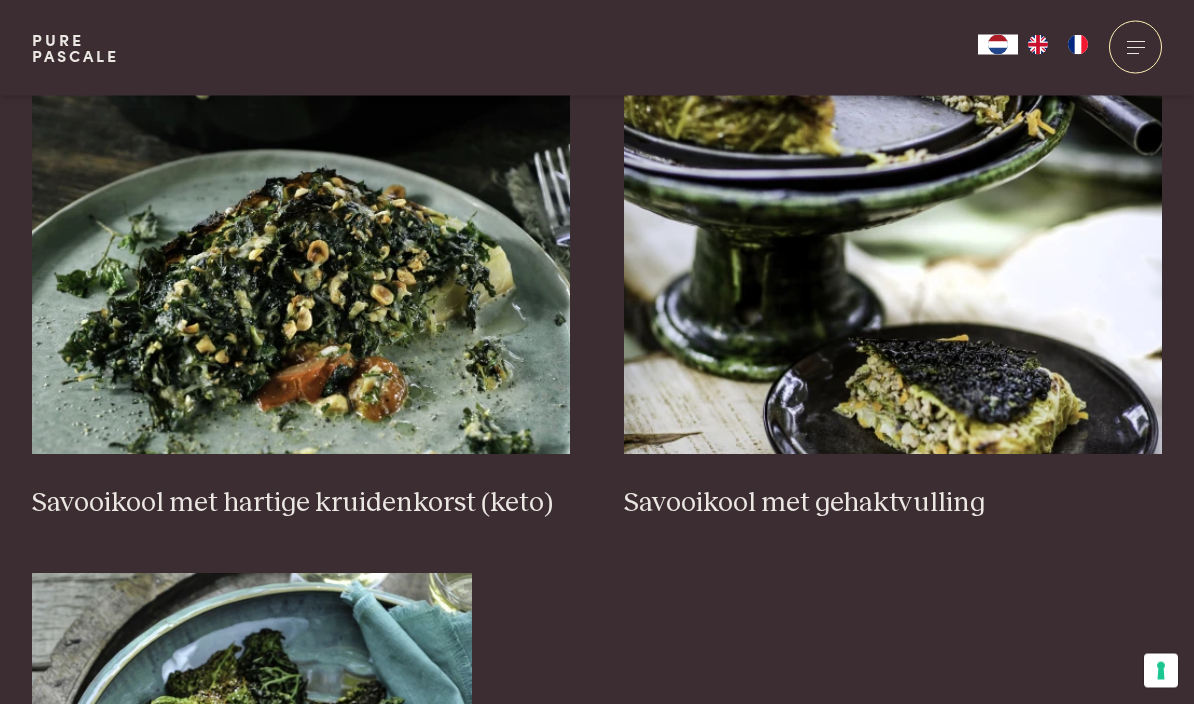 scroll, scrollTop: 794, scrollLeft: 0, axis: vertical 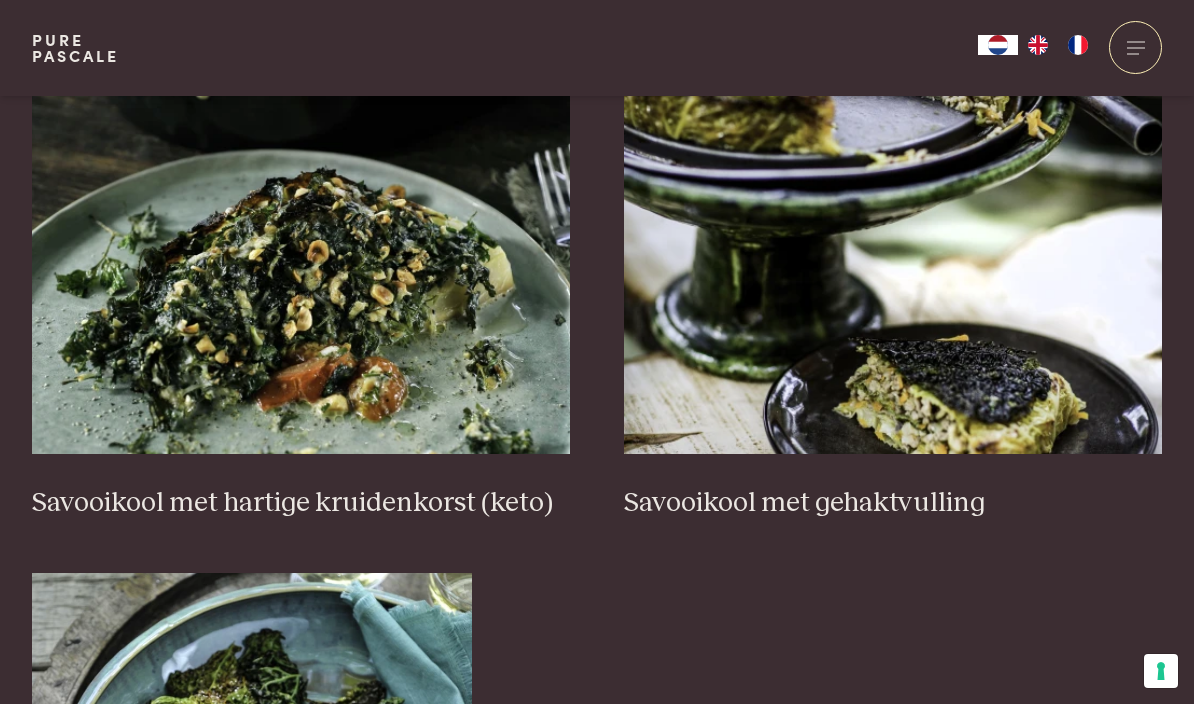 click on "Savooikool met hartige kruidenkorst (keto)" at bounding box center (301, 503) 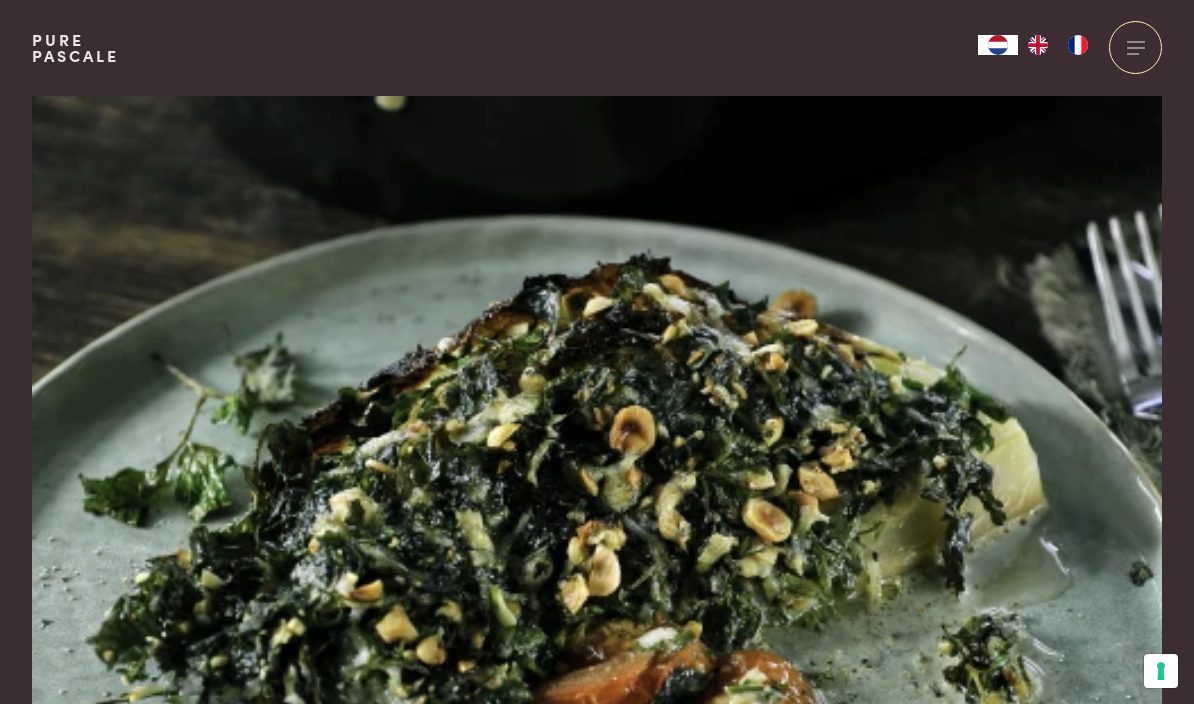 scroll, scrollTop: 0, scrollLeft: 0, axis: both 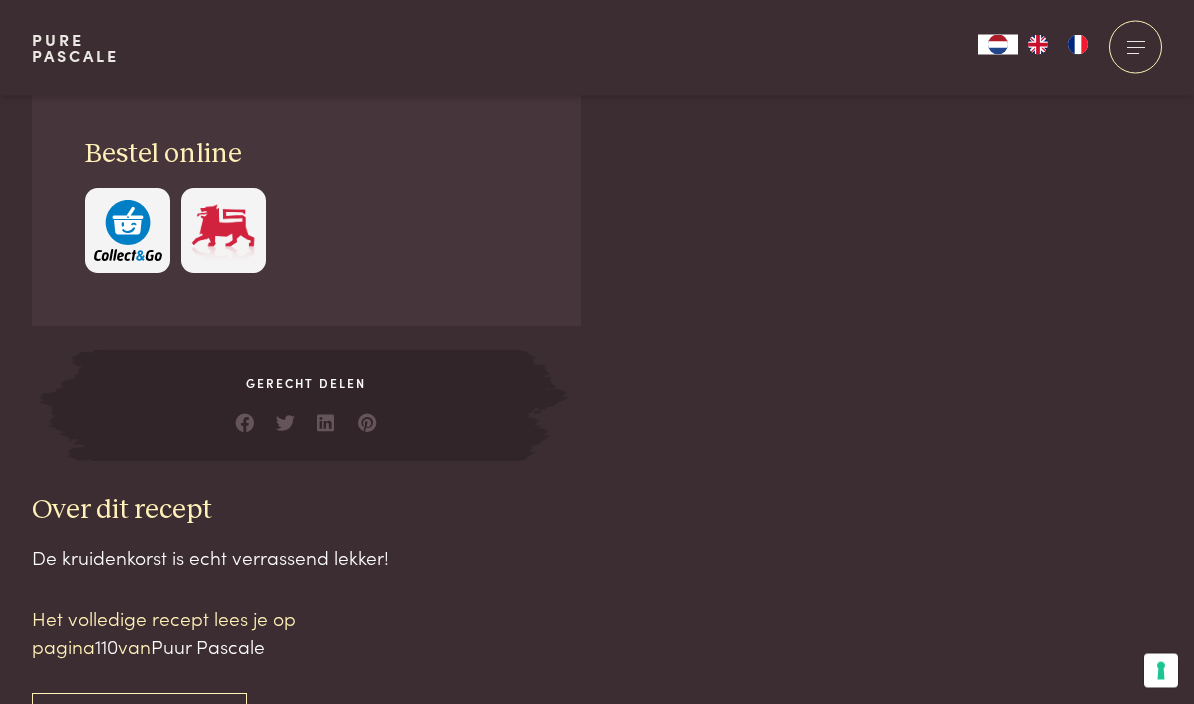 click on "De kruidenkorst is echt verrassend lekker!" at bounding box center [355, 558] 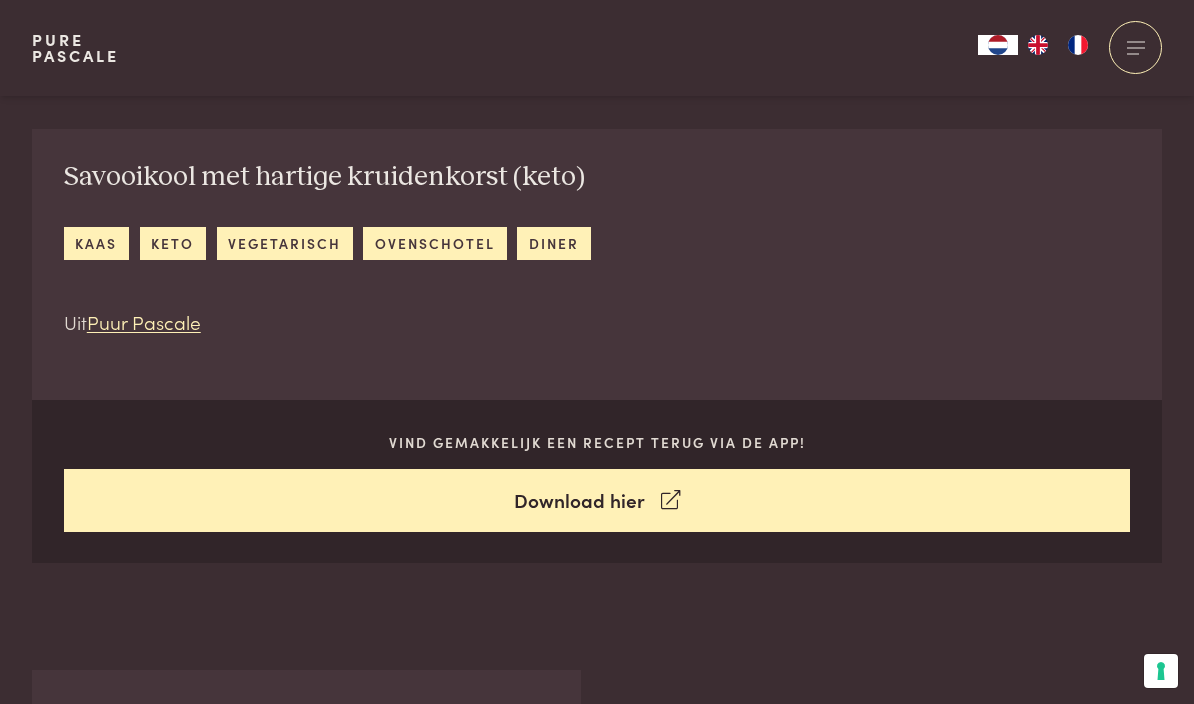 scroll, scrollTop: 734, scrollLeft: 0, axis: vertical 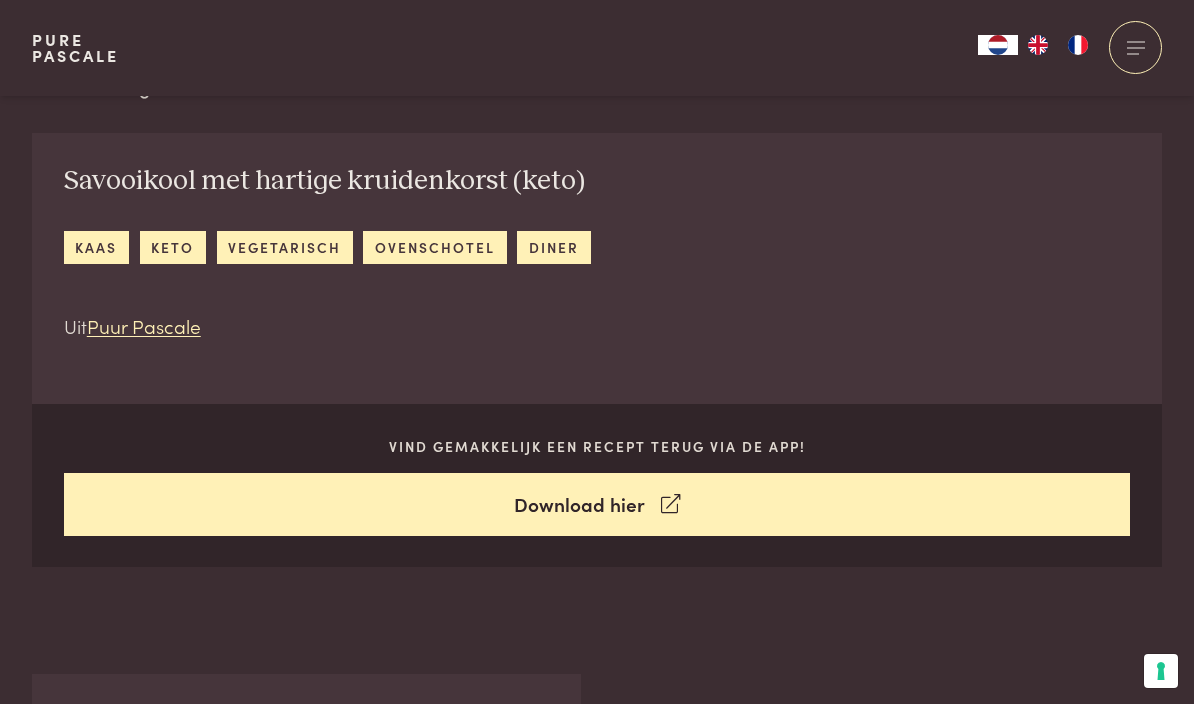 click on "Download hier" at bounding box center [597, 504] 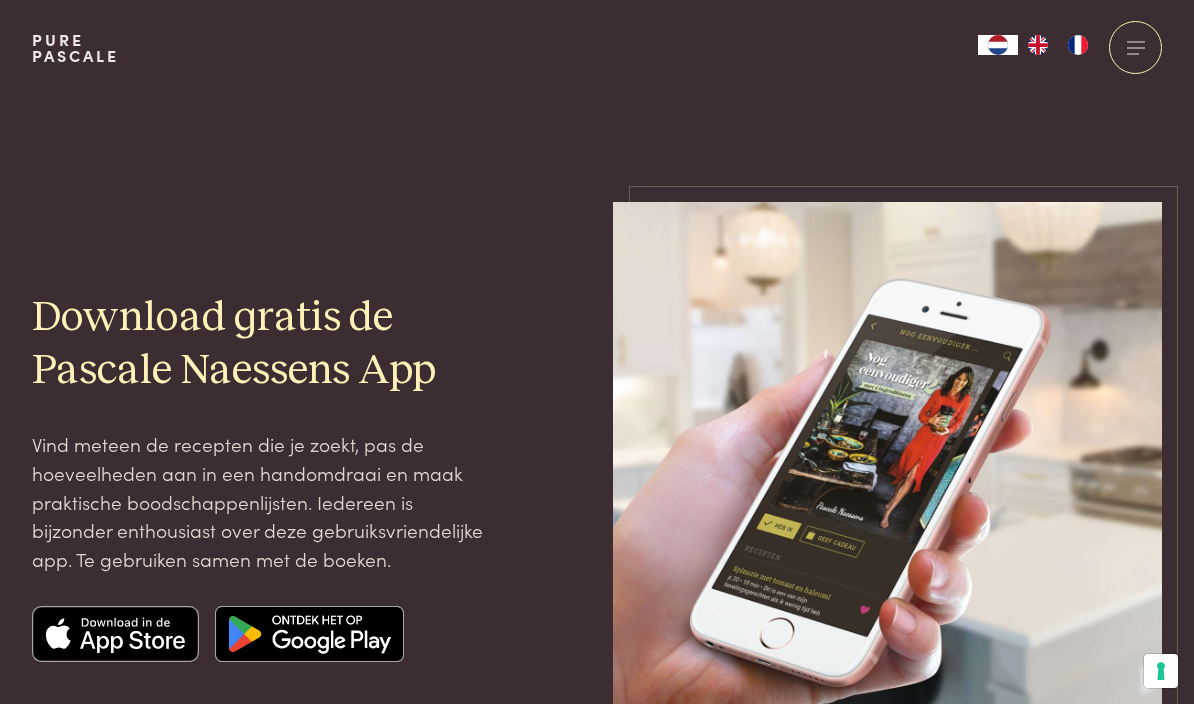scroll, scrollTop: 0, scrollLeft: 0, axis: both 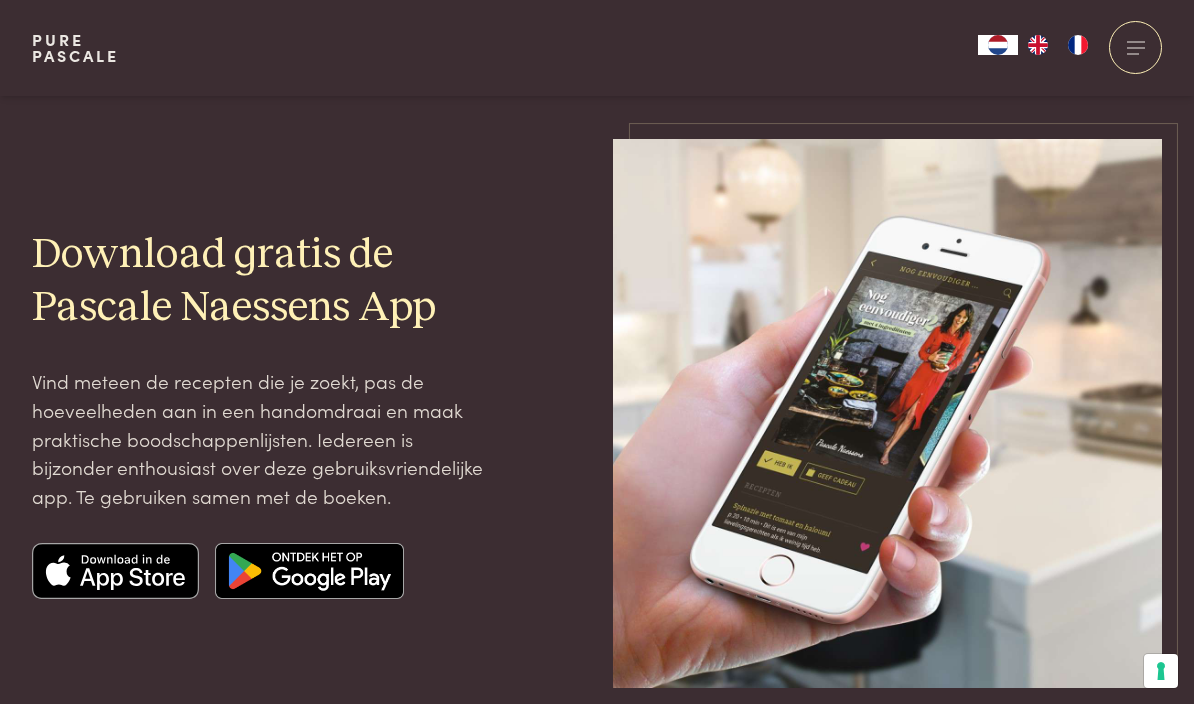 click at bounding box center [116, 571] 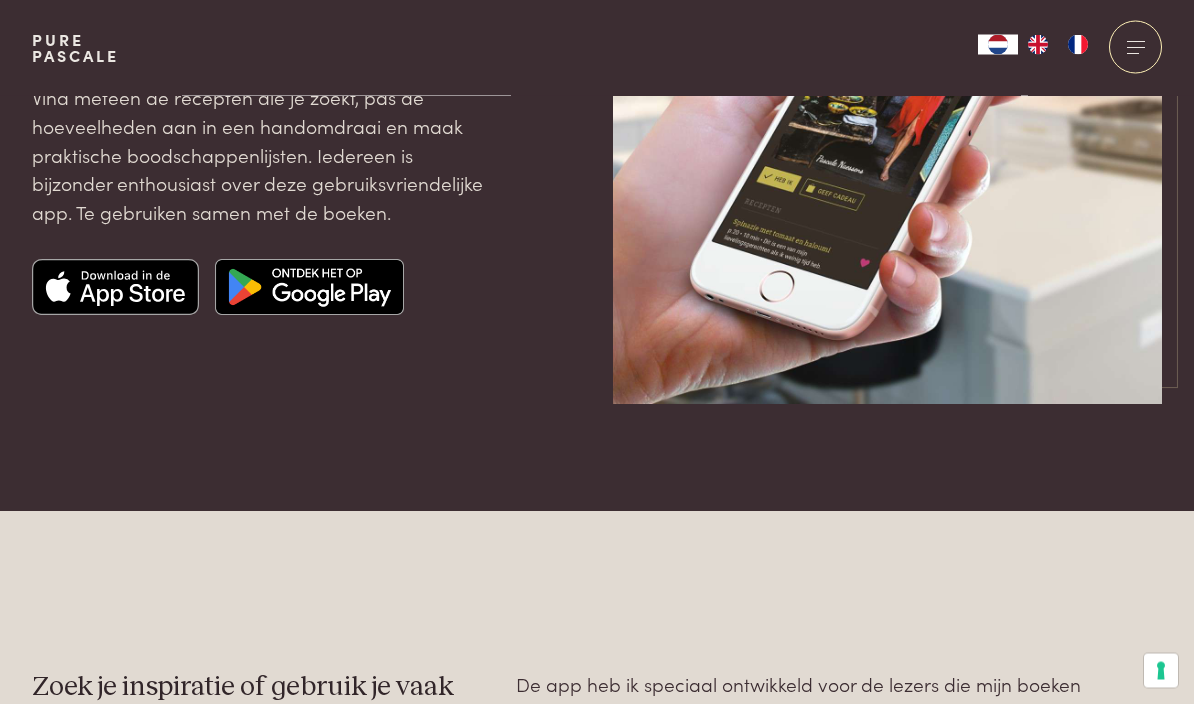 scroll, scrollTop: 0, scrollLeft: 0, axis: both 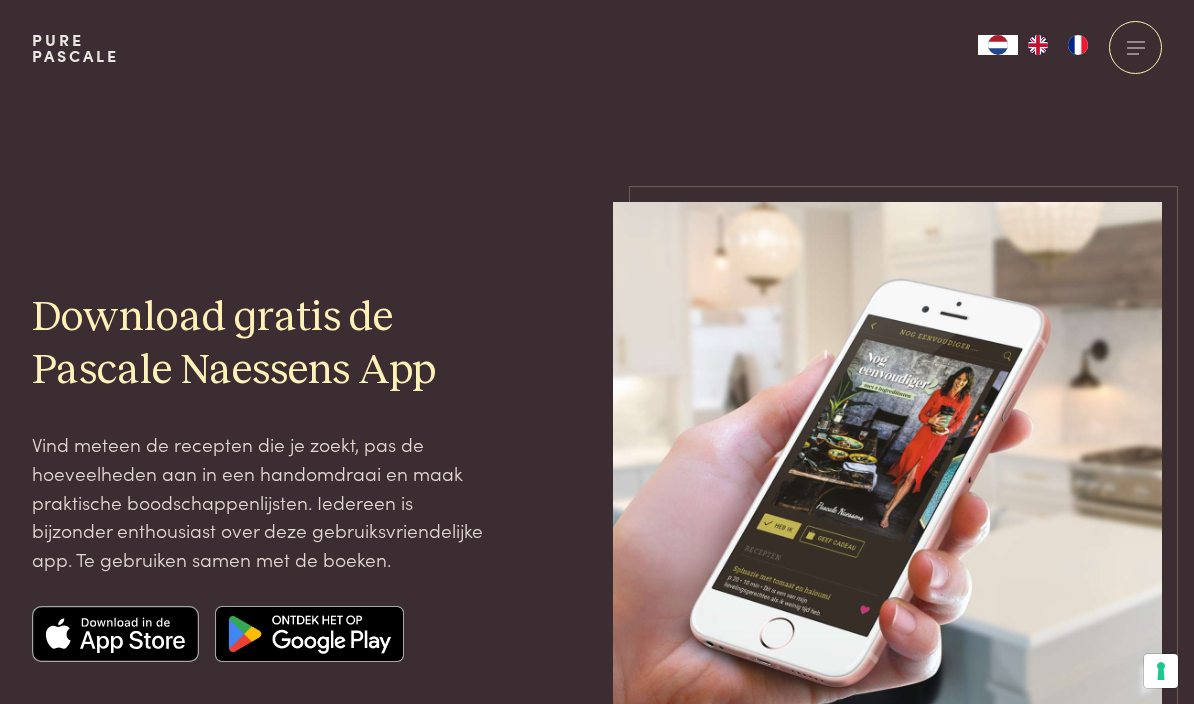 click at bounding box center [1135, 47] 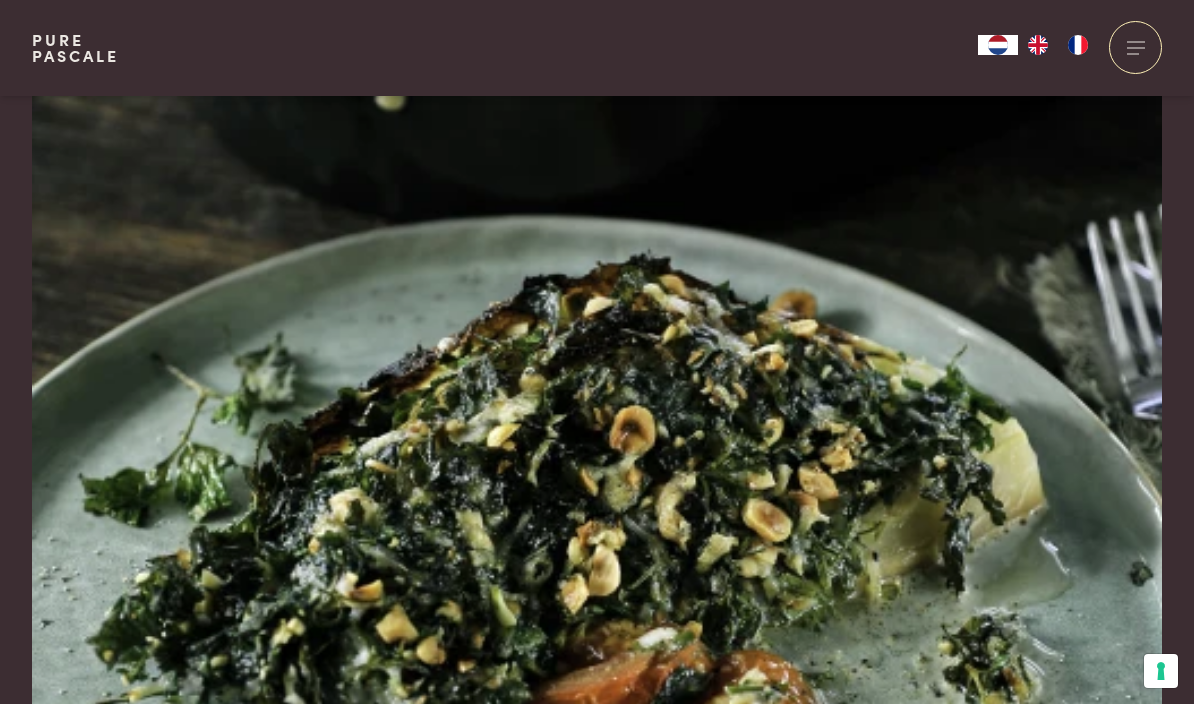 scroll, scrollTop: 734, scrollLeft: 0, axis: vertical 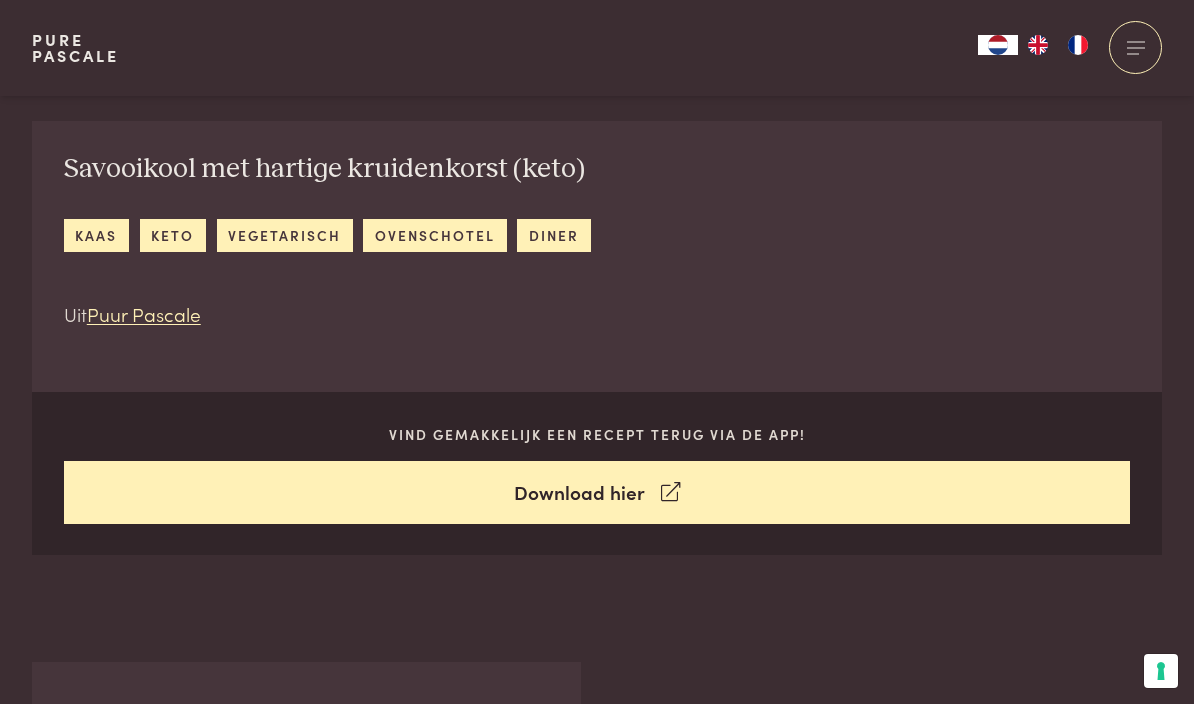 click on "Download hier" at bounding box center [597, 492] 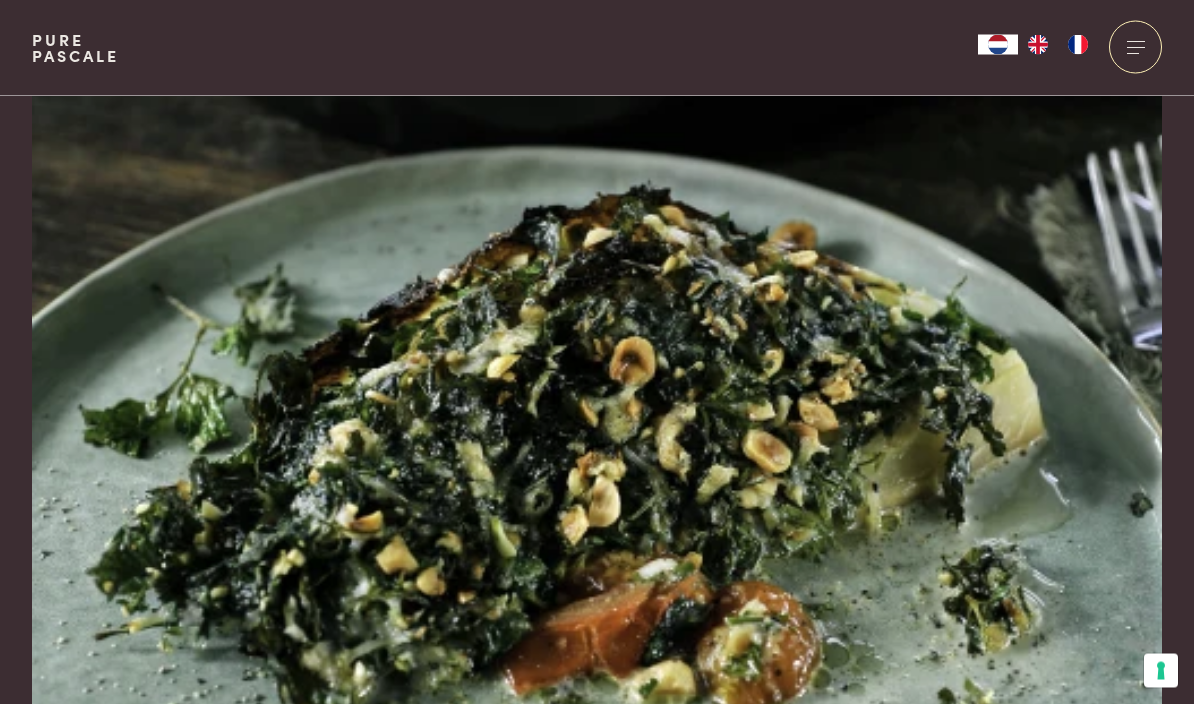 scroll, scrollTop: 0, scrollLeft: 0, axis: both 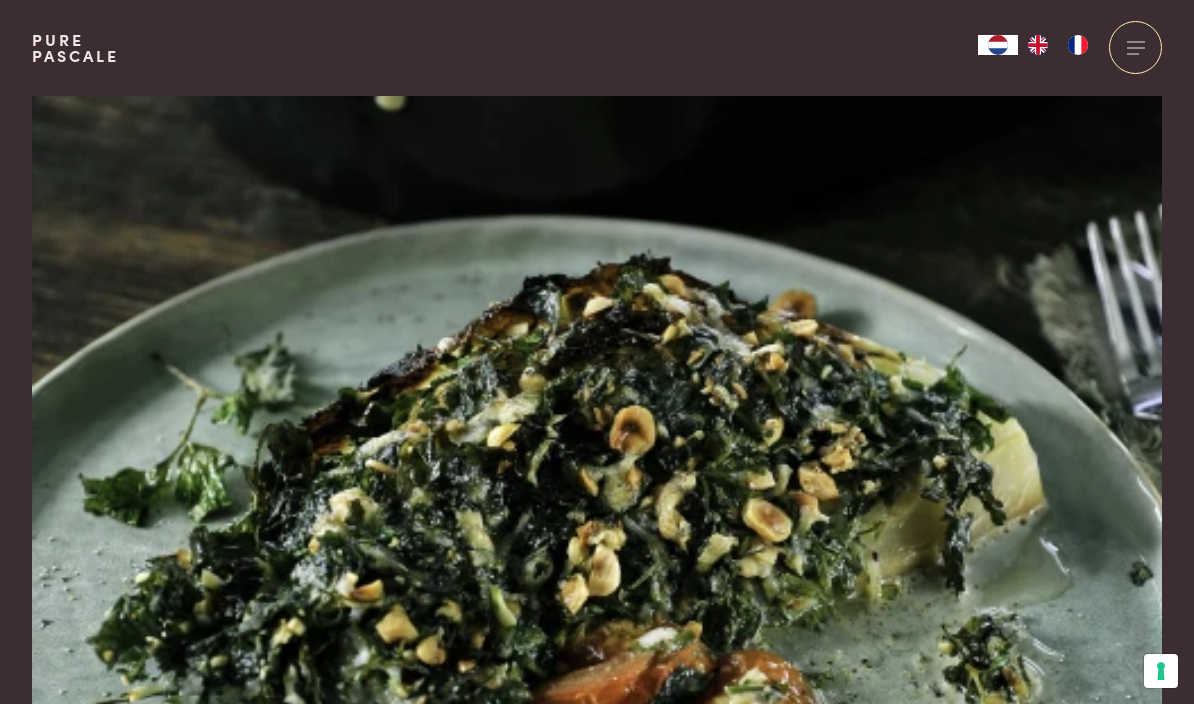 click at bounding box center [1135, 47] 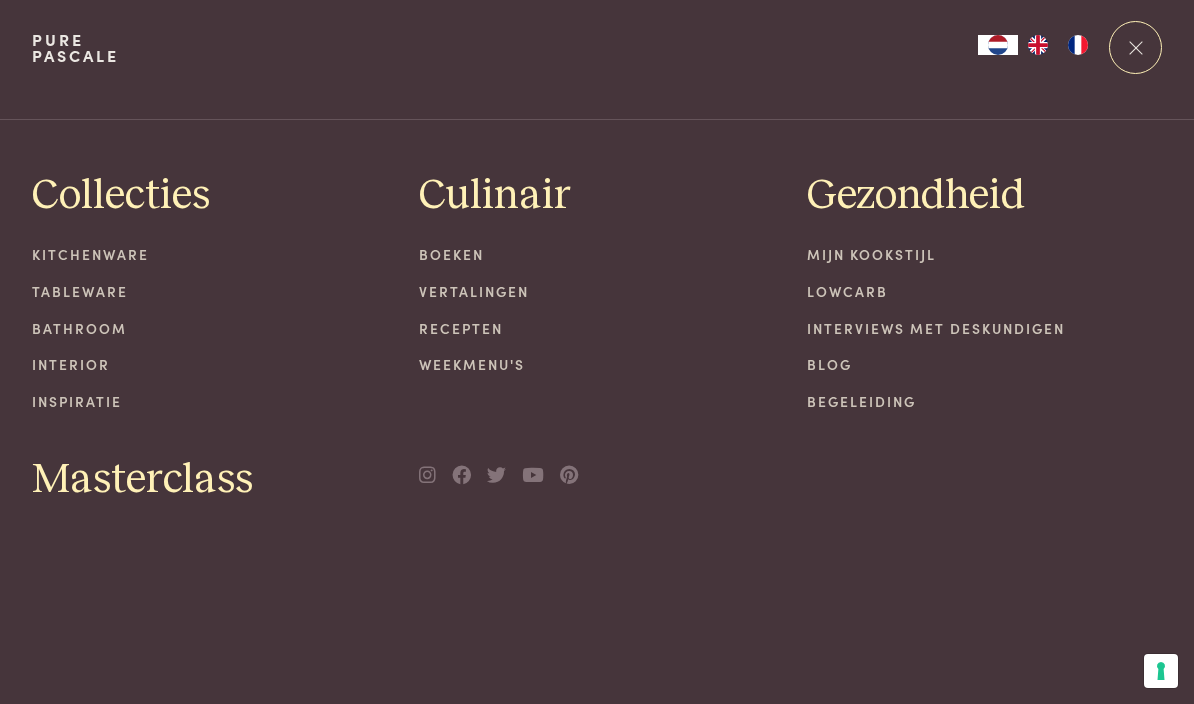 click at bounding box center [1135, 47] 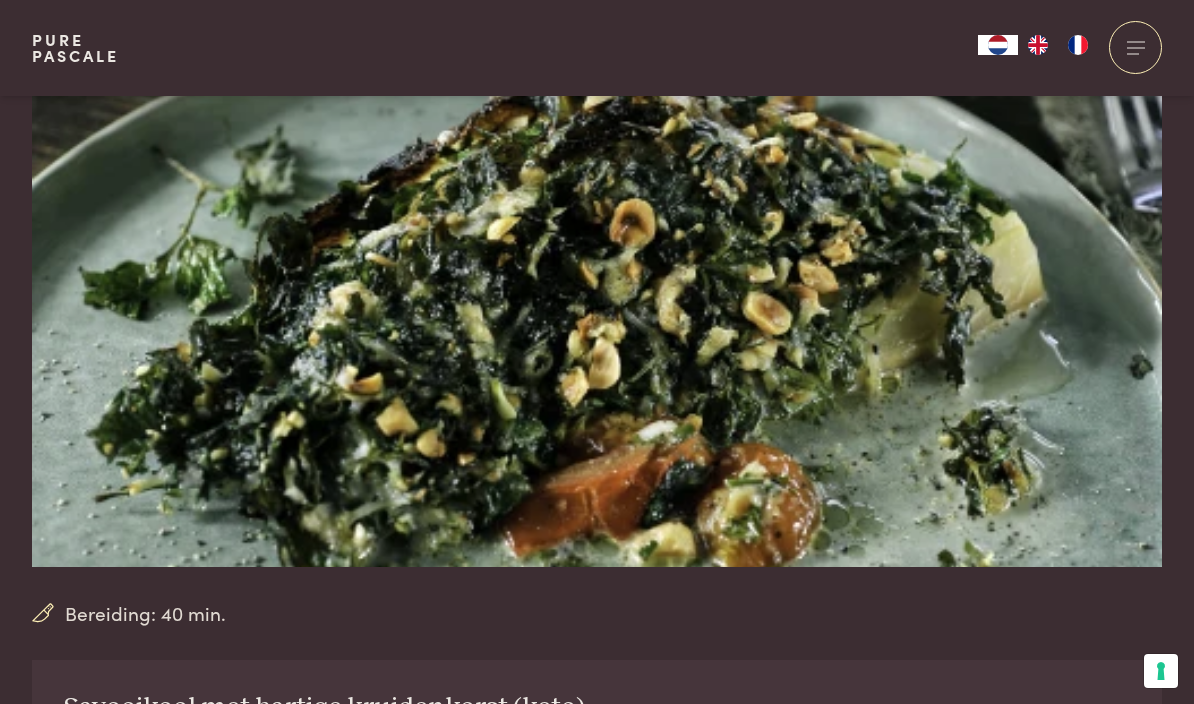 scroll, scrollTop: 145, scrollLeft: 0, axis: vertical 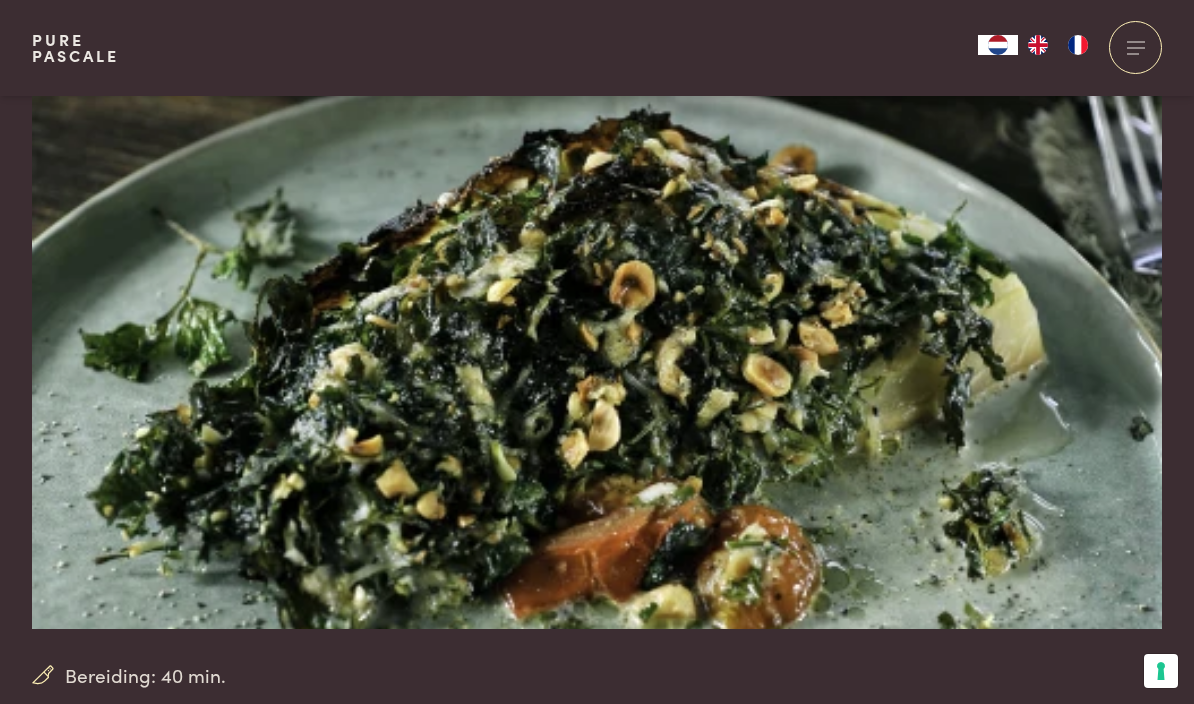 click on "Bereiding: 40 min.
Savooikool met hartige kruidenkorst (keto)
kaas
keto
vegetarisch
ovenschotel
diner
Uit  Puur Pascale   Vind gemakkelijk een recept terug via de app!   Download hier   Recept bekijken" at bounding box center (597, 553) 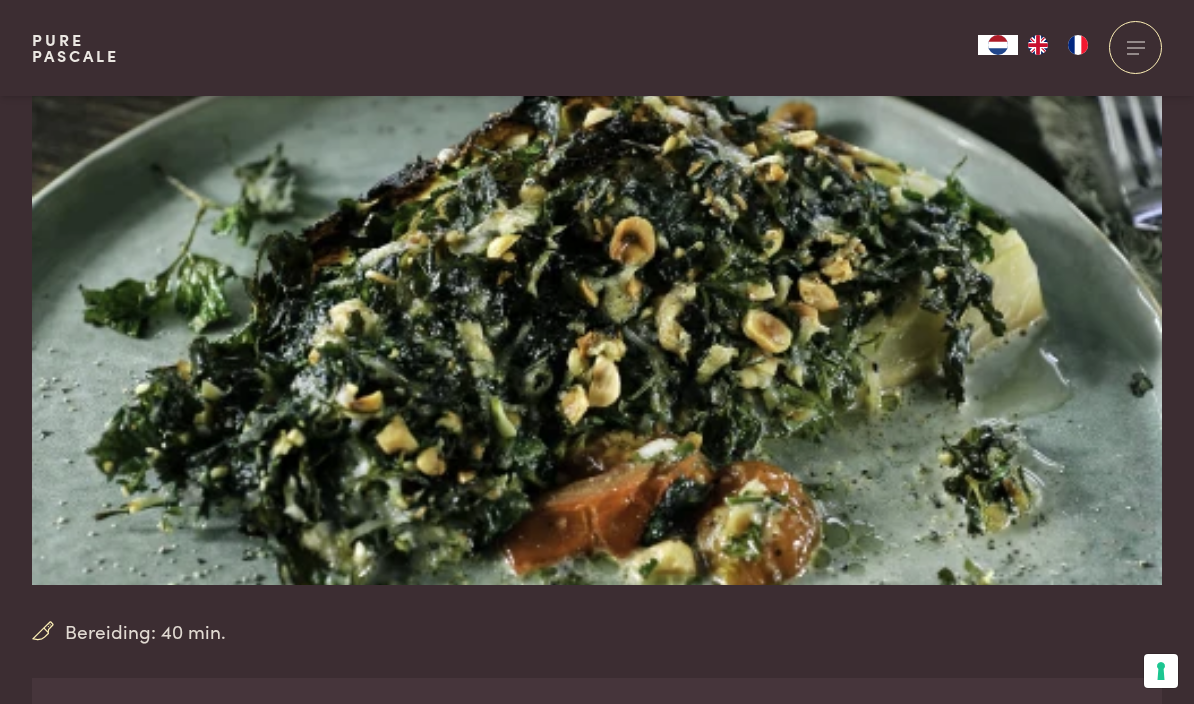 scroll, scrollTop: 145, scrollLeft: 0, axis: vertical 